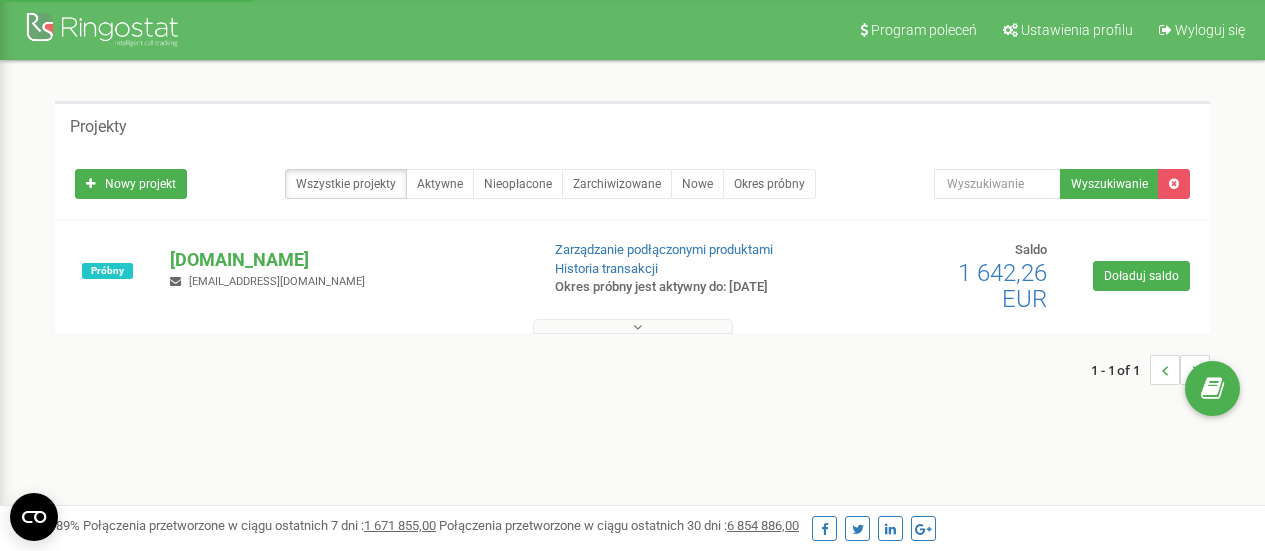 scroll, scrollTop: 0, scrollLeft: 0, axis: both 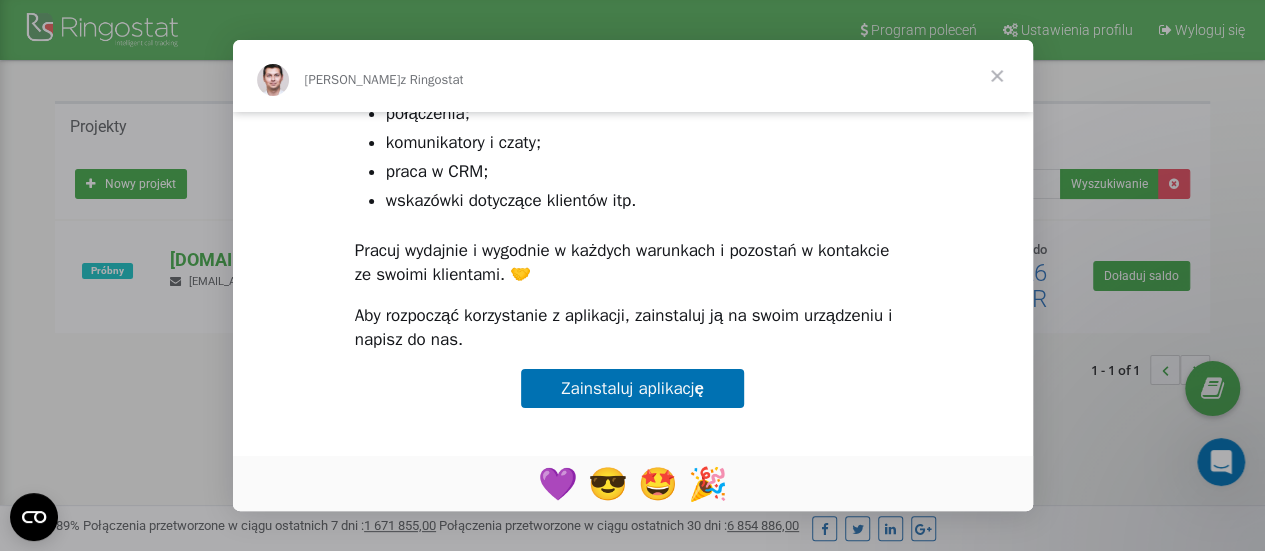 click on "Zainstaluj aplikację" at bounding box center (632, 388) 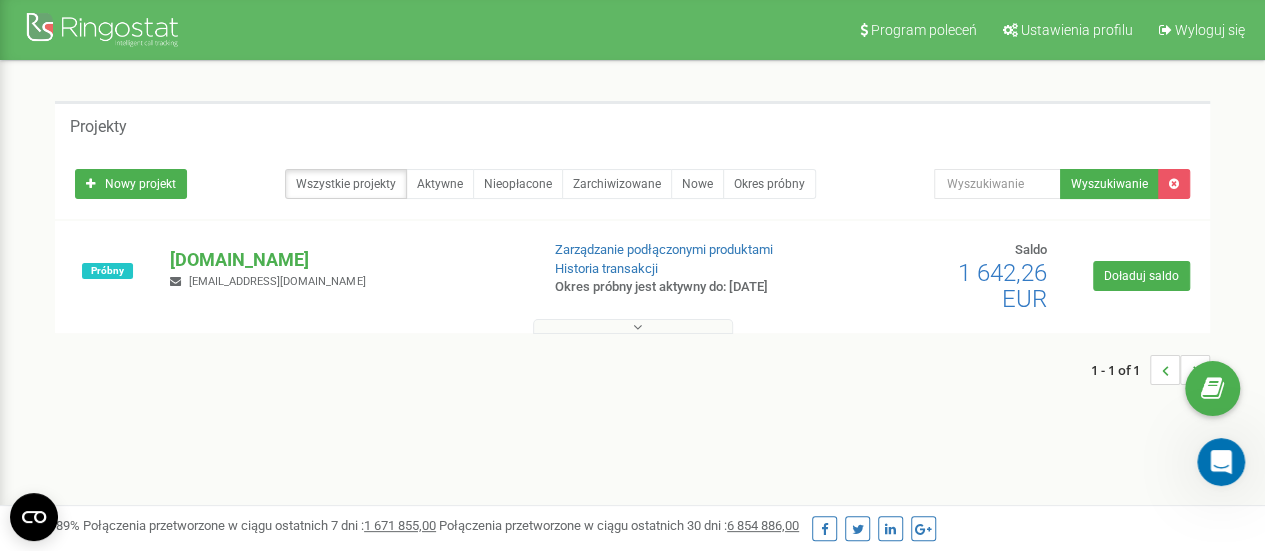 click 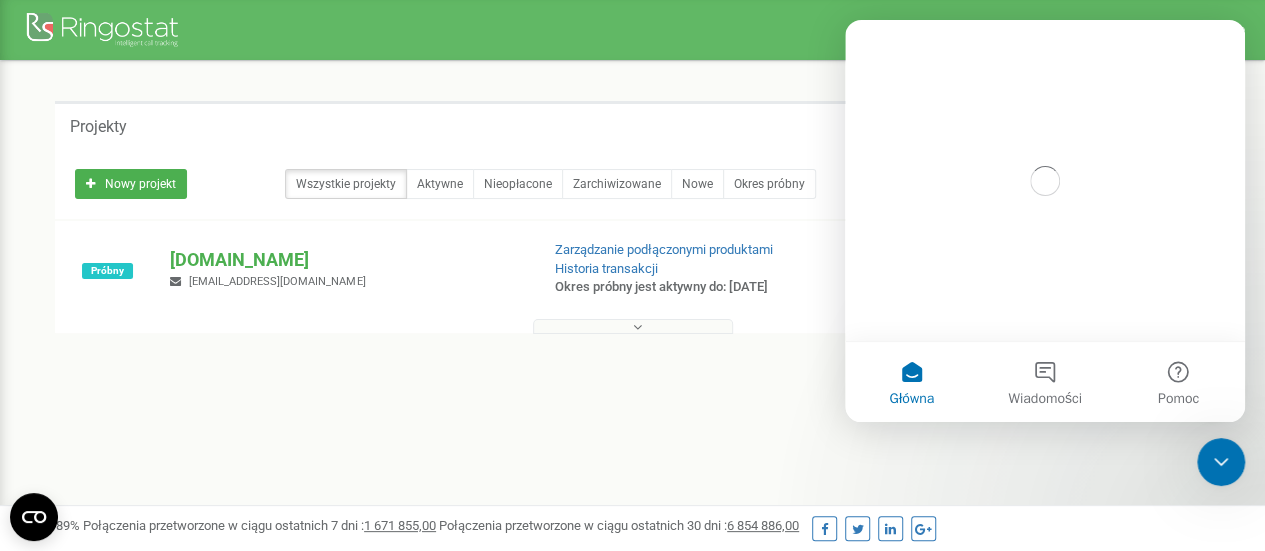 scroll, scrollTop: 0, scrollLeft: 0, axis: both 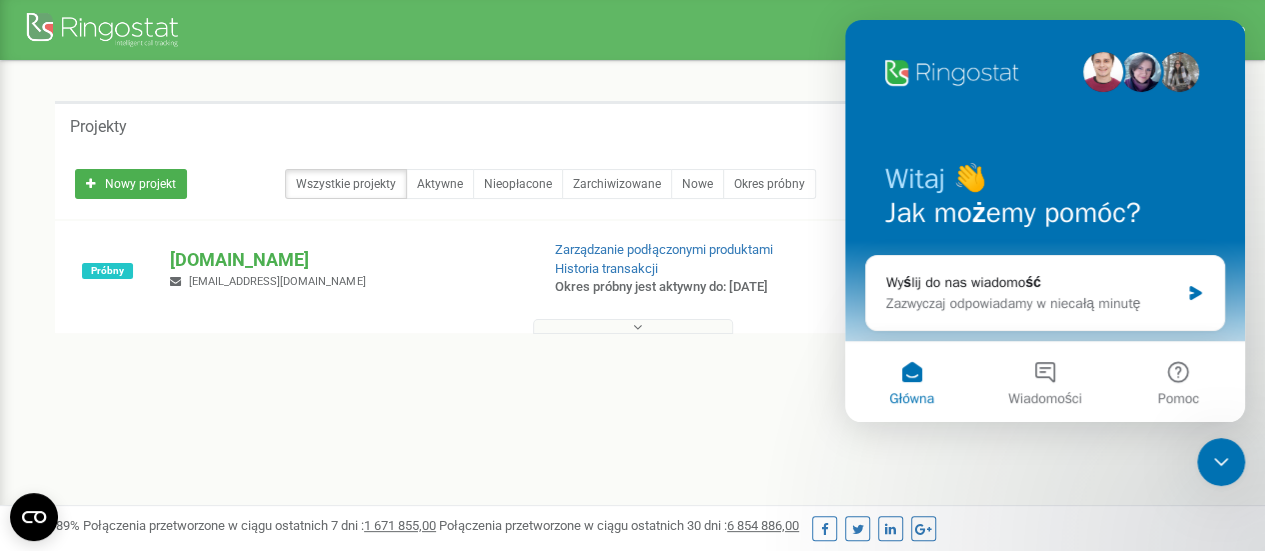 click on "Projekty
Nowy projekt
Wszystkie projekty
Aktywne
Nieopłacone
Zarchiwizowane
Nowe
Okres próbny
Wyszukiwanie
Próbny" at bounding box center (632, 253) 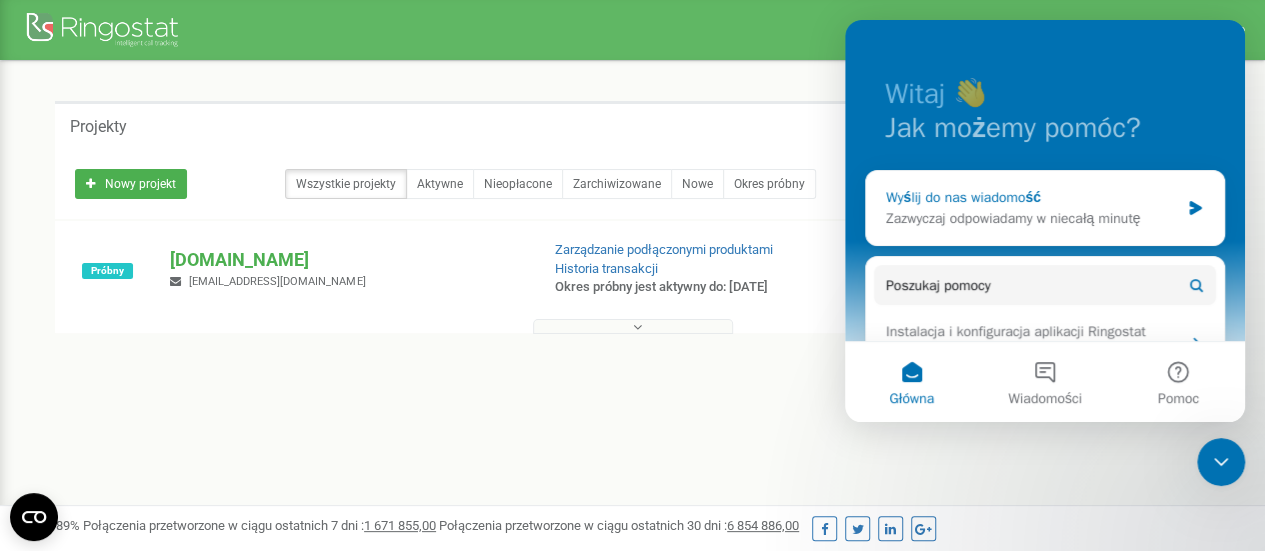 scroll, scrollTop: 100, scrollLeft: 0, axis: vertical 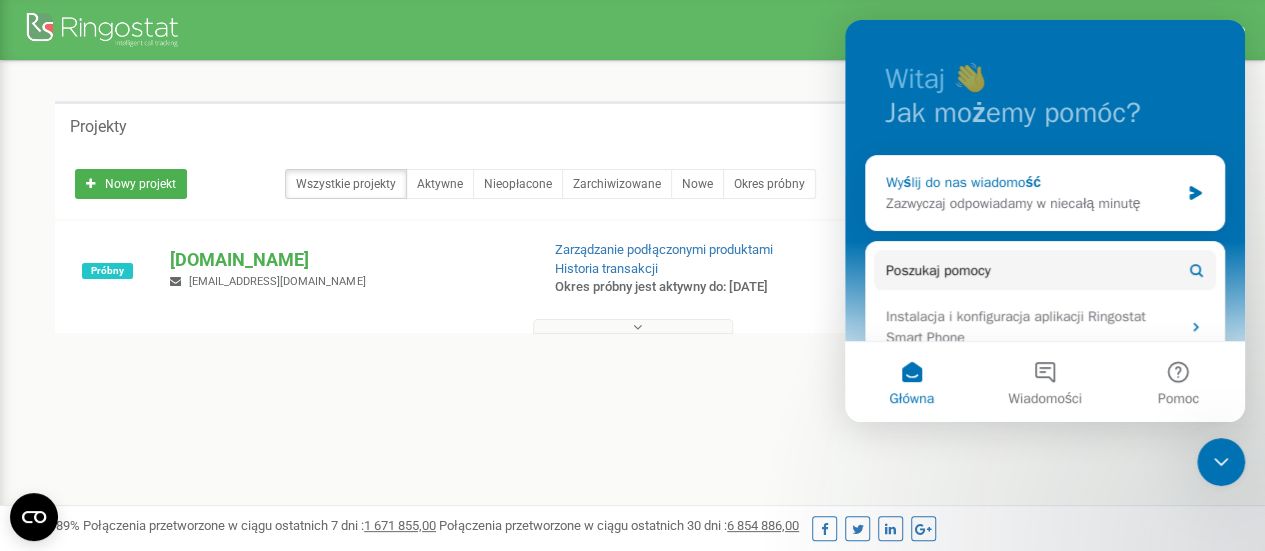 click on "Wyślij do nas wiadomość" at bounding box center (1032, 182) 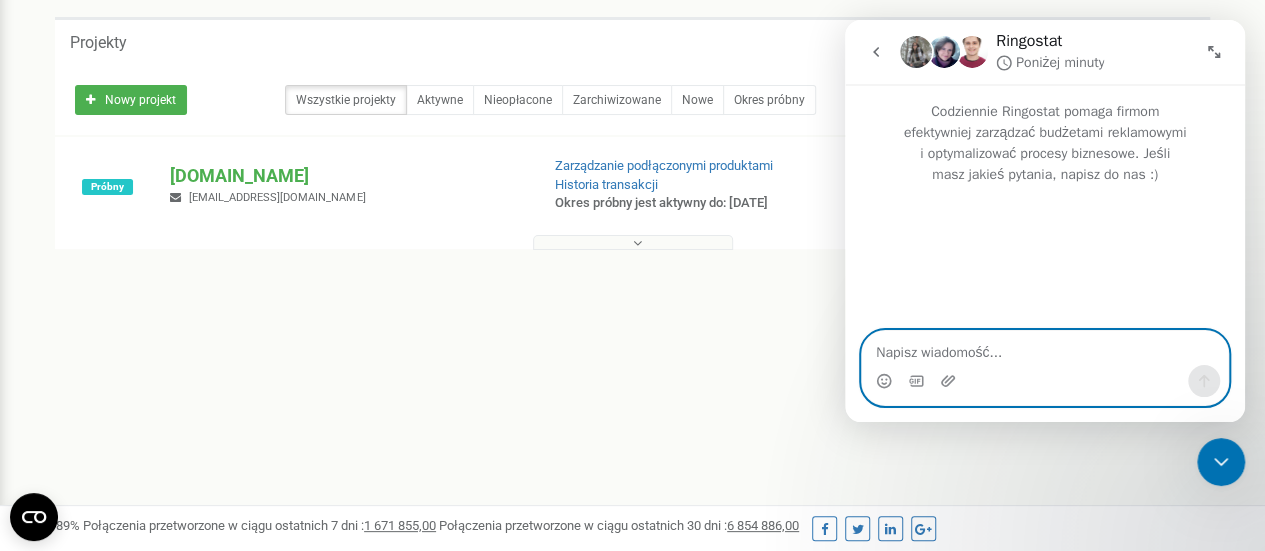 scroll, scrollTop: 0, scrollLeft: 0, axis: both 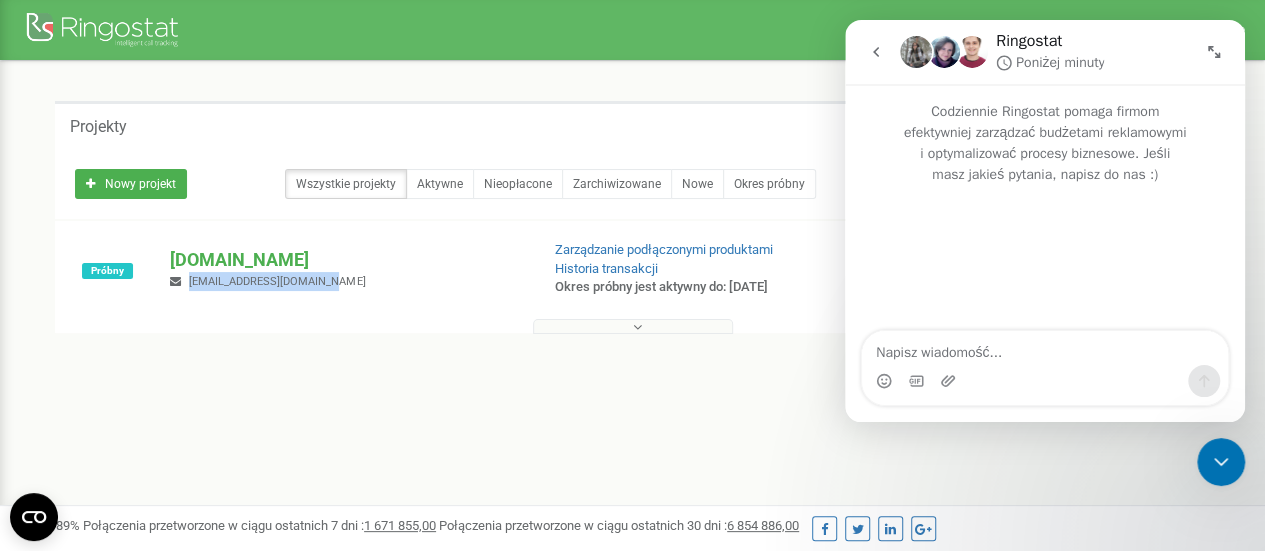 drag, startPoint x: 331, startPoint y: 283, endPoint x: 192, endPoint y: 281, distance: 139.01439 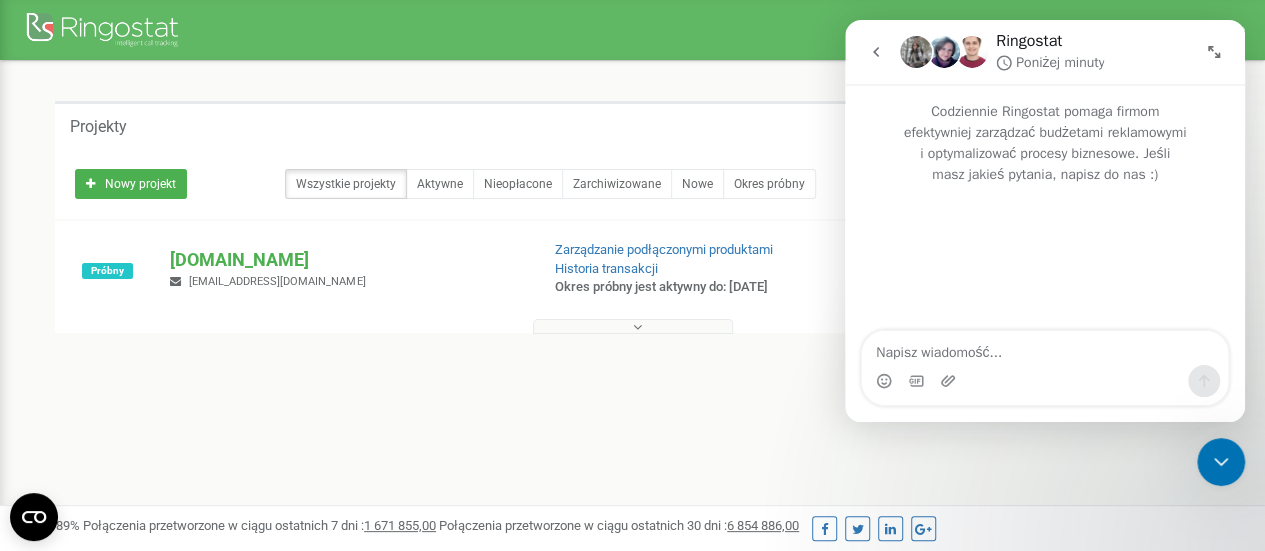 click on "1 - 1 of 1" at bounding box center (632, 370) 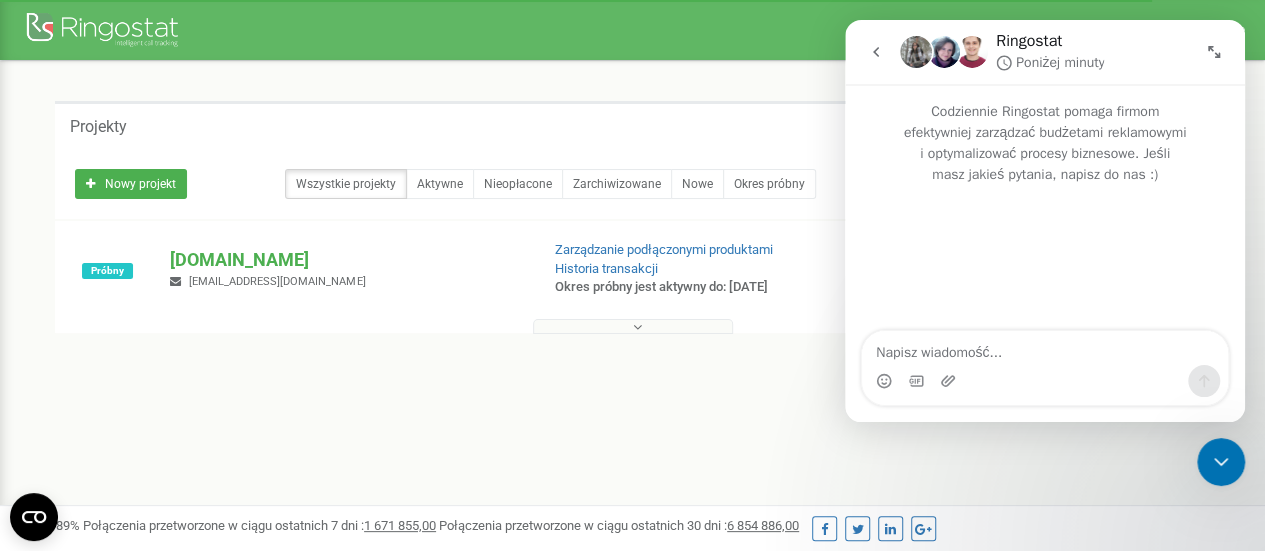click at bounding box center (1221, 462) 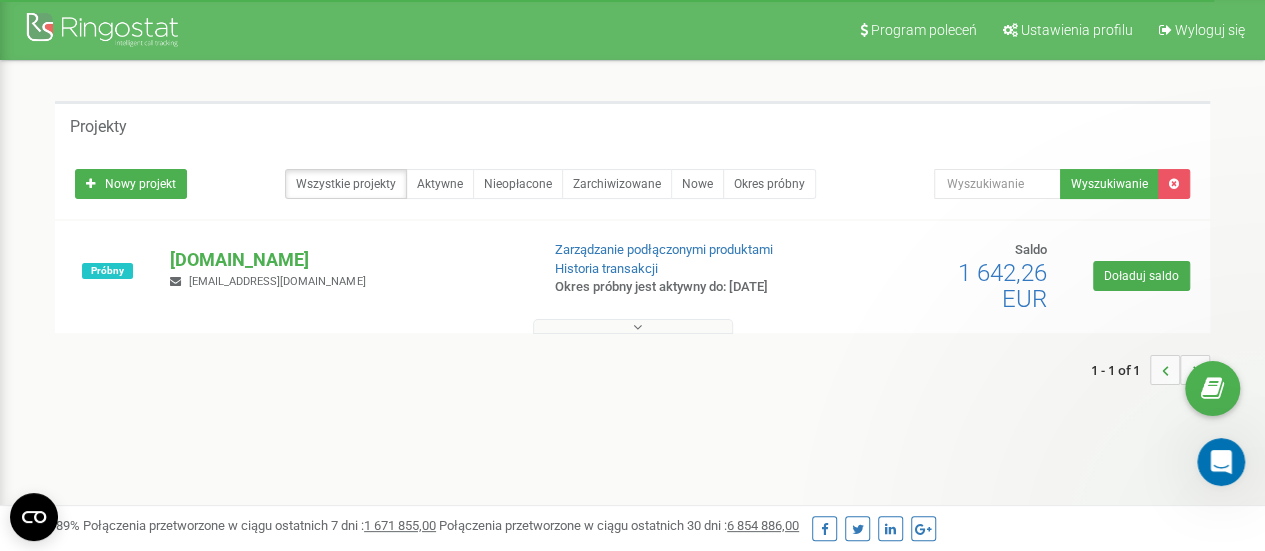 scroll, scrollTop: 0, scrollLeft: 0, axis: both 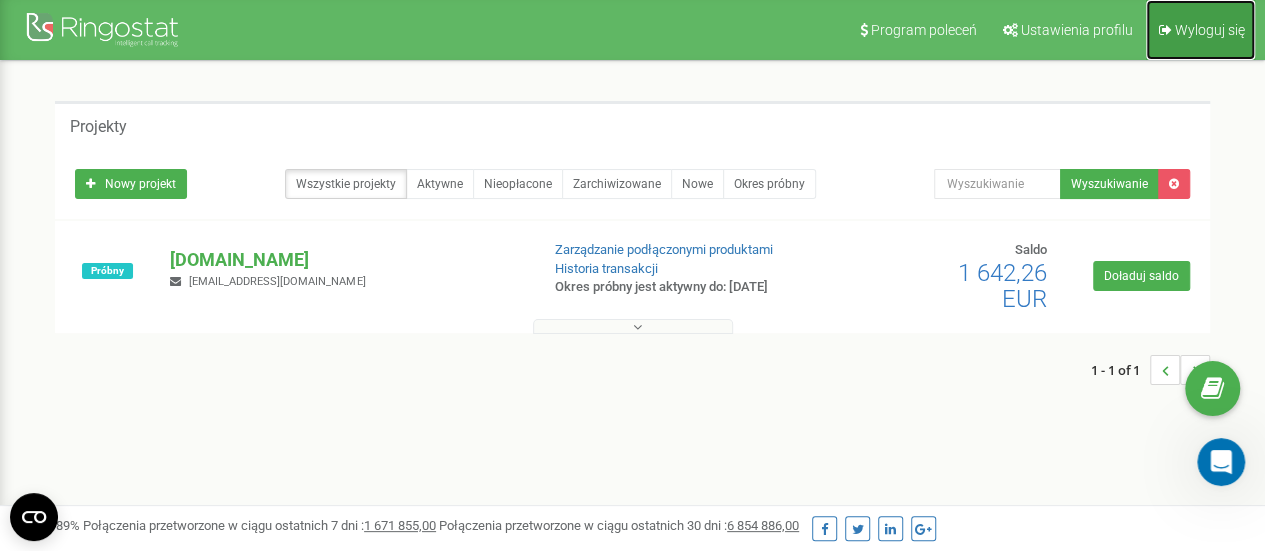 click on "Wyloguj się" at bounding box center [1210, 30] 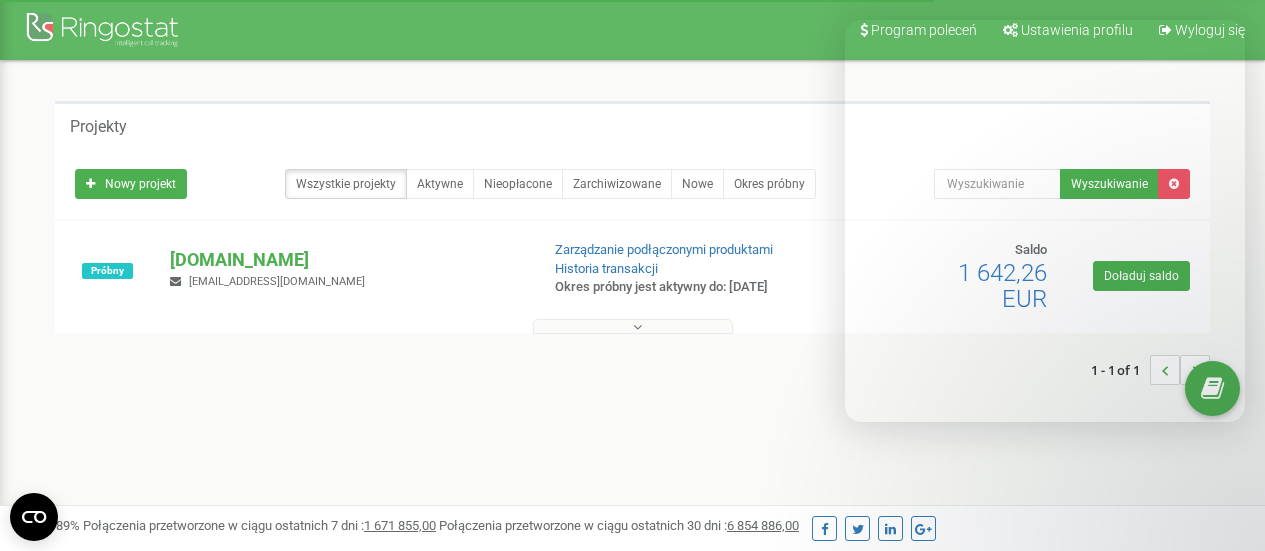 scroll, scrollTop: 0, scrollLeft: 0, axis: both 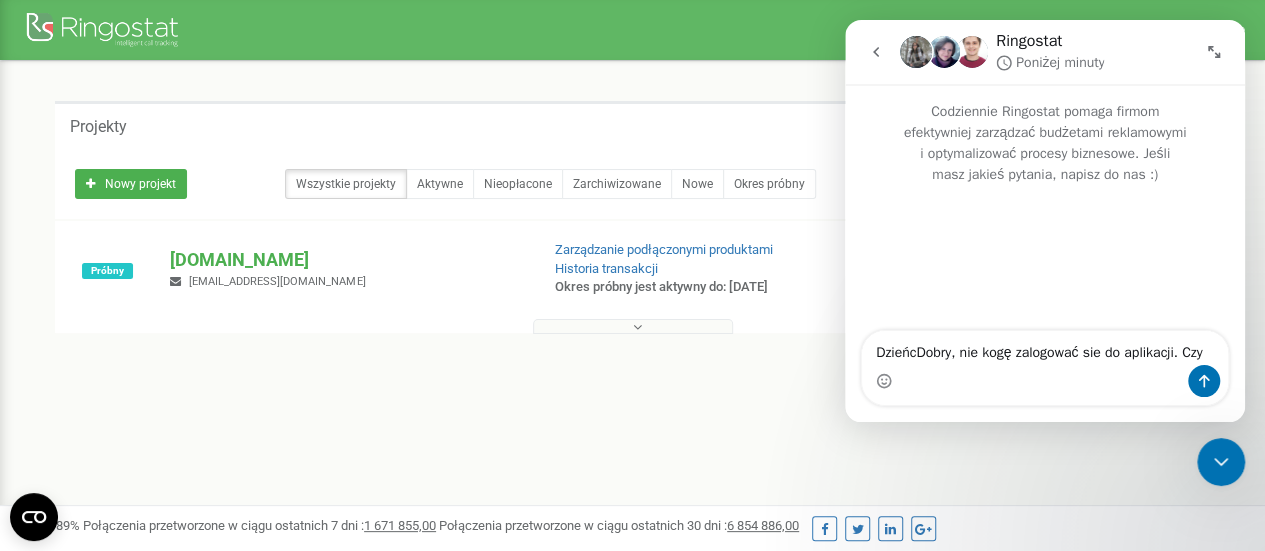 click on "DzieńcDobry, nie kogę zalogować sie do aplikacji. Czy" at bounding box center [1045, 348] 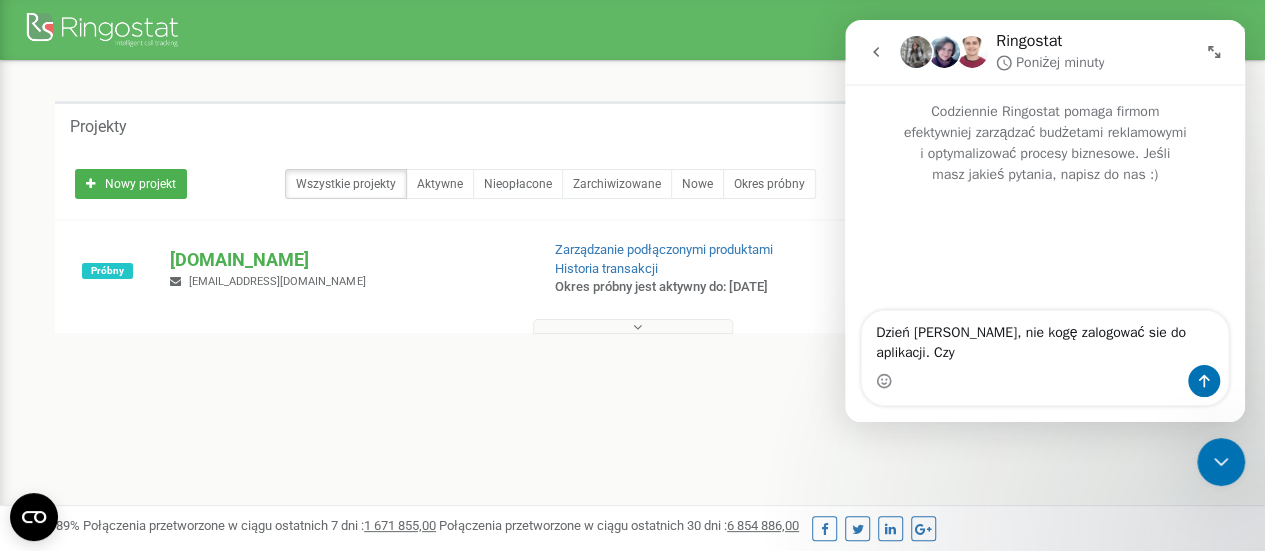 click on "Dzień [PERSON_NAME], nie kogę zalogować sie do aplikacji. Czy" at bounding box center [1045, 338] 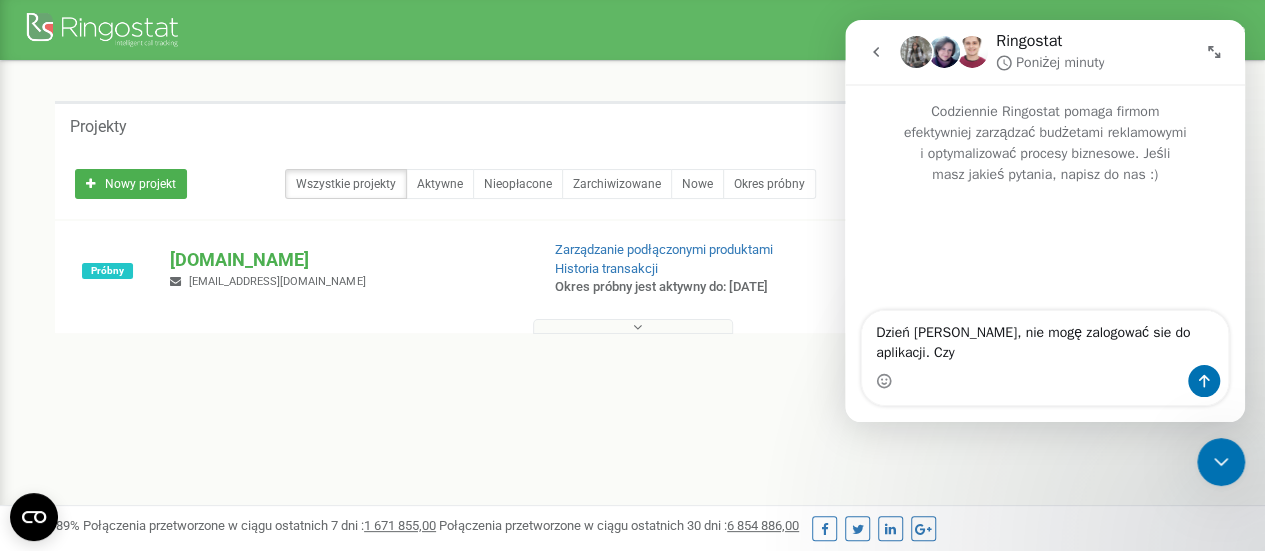 drag, startPoint x: 1208, startPoint y: 353, endPoint x: 1227, endPoint y: 363, distance: 21.470911 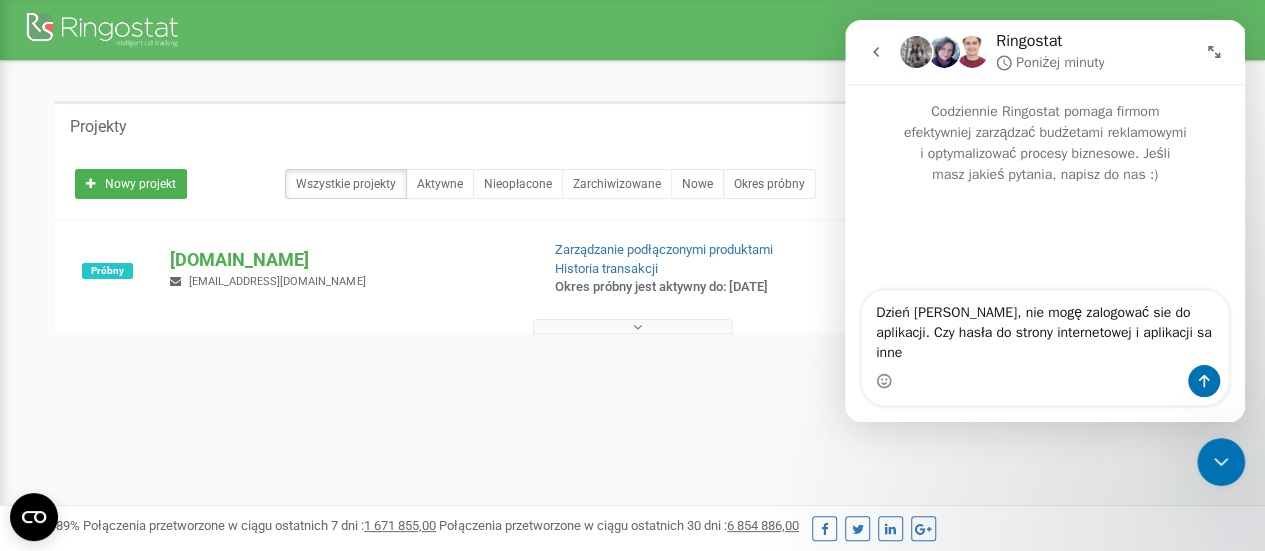 type on "Dzień [PERSON_NAME], nie mogę zalogować sie do aplikacji. Czy hasła do strony internetowej i aplikacji sa inne?" 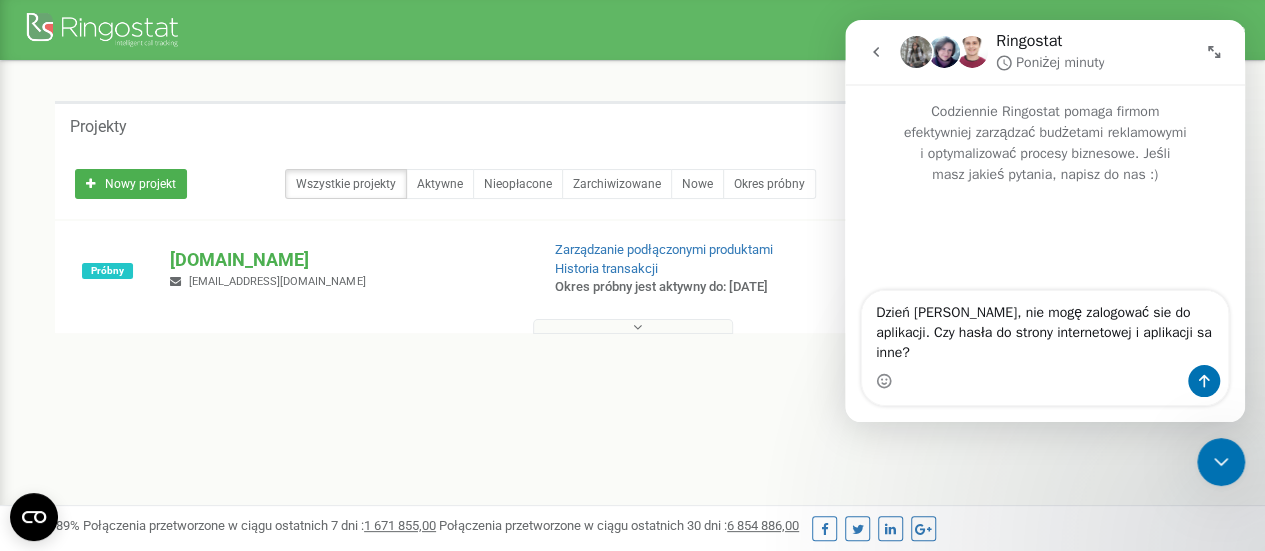 type 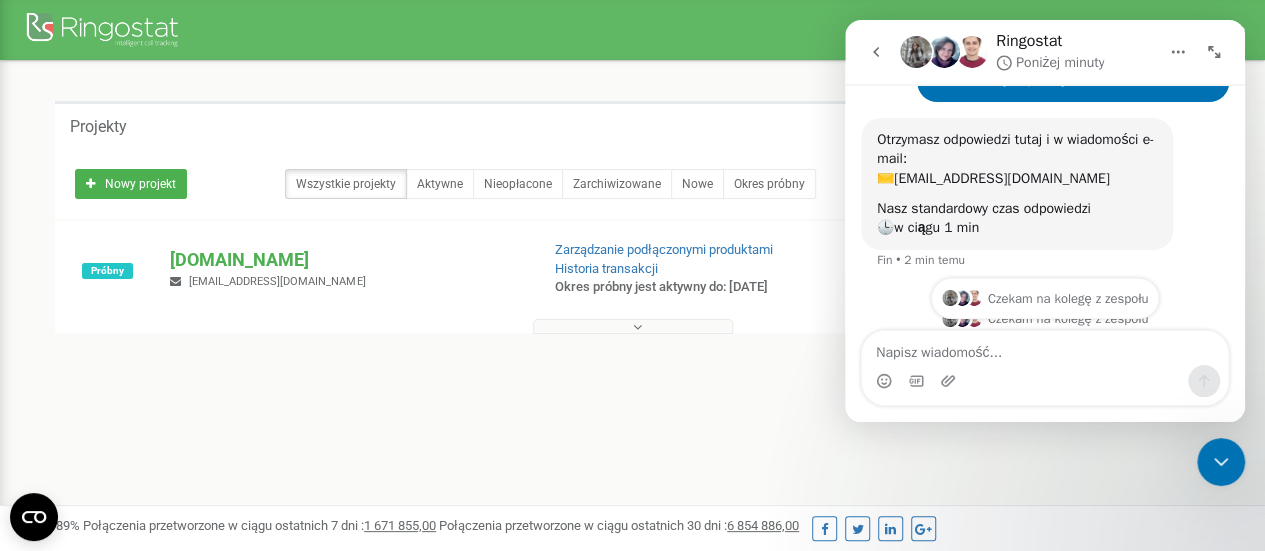 scroll, scrollTop: 205, scrollLeft: 0, axis: vertical 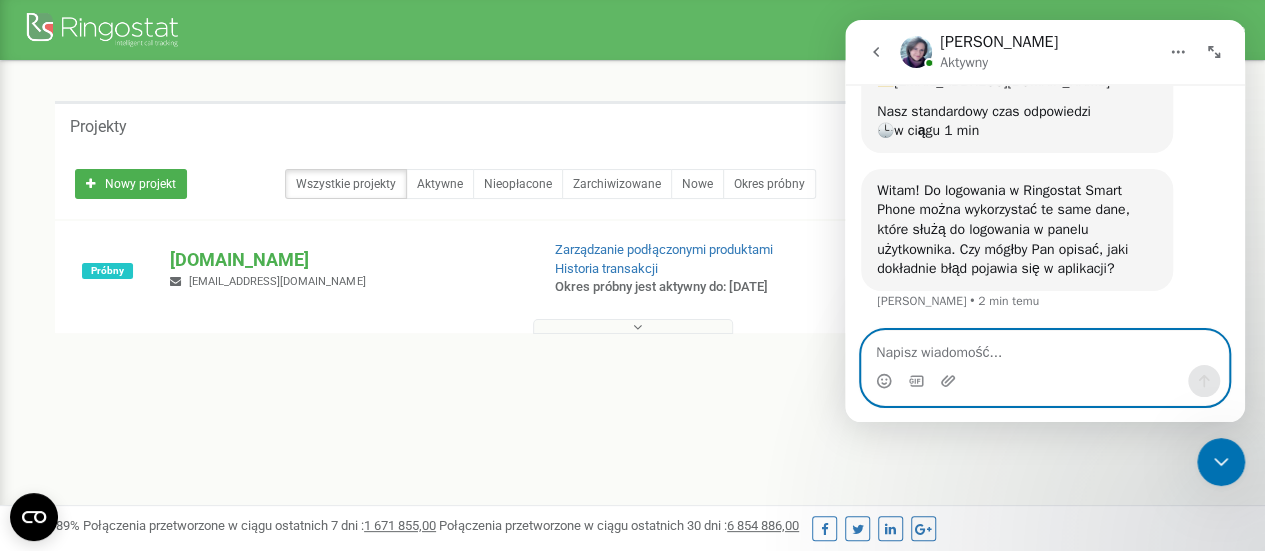 click at bounding box center [1045, 348] 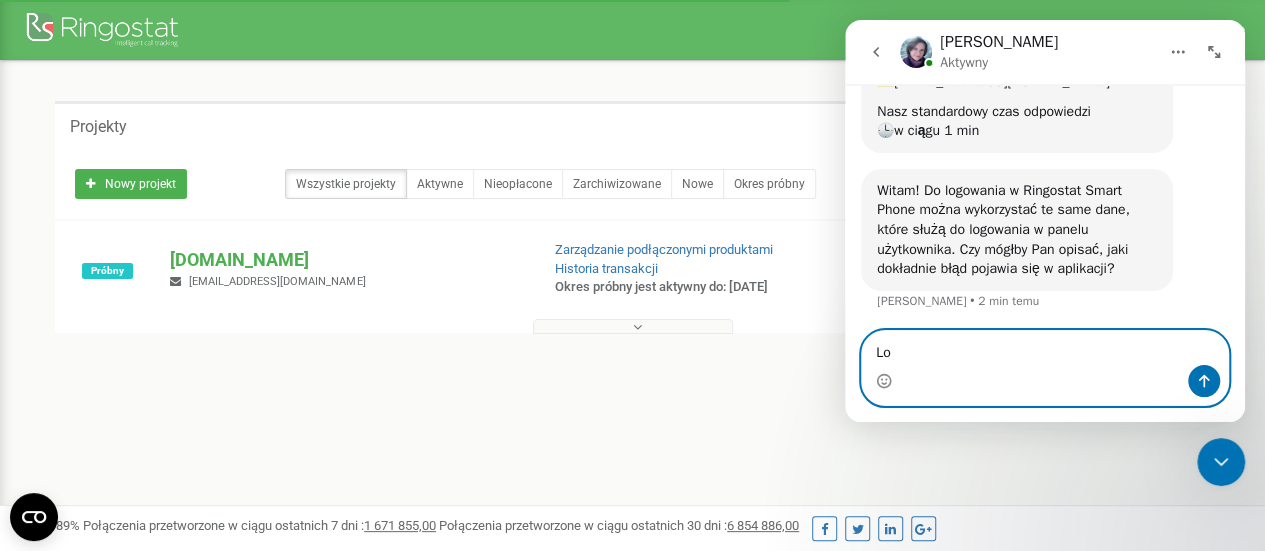 type on "L" 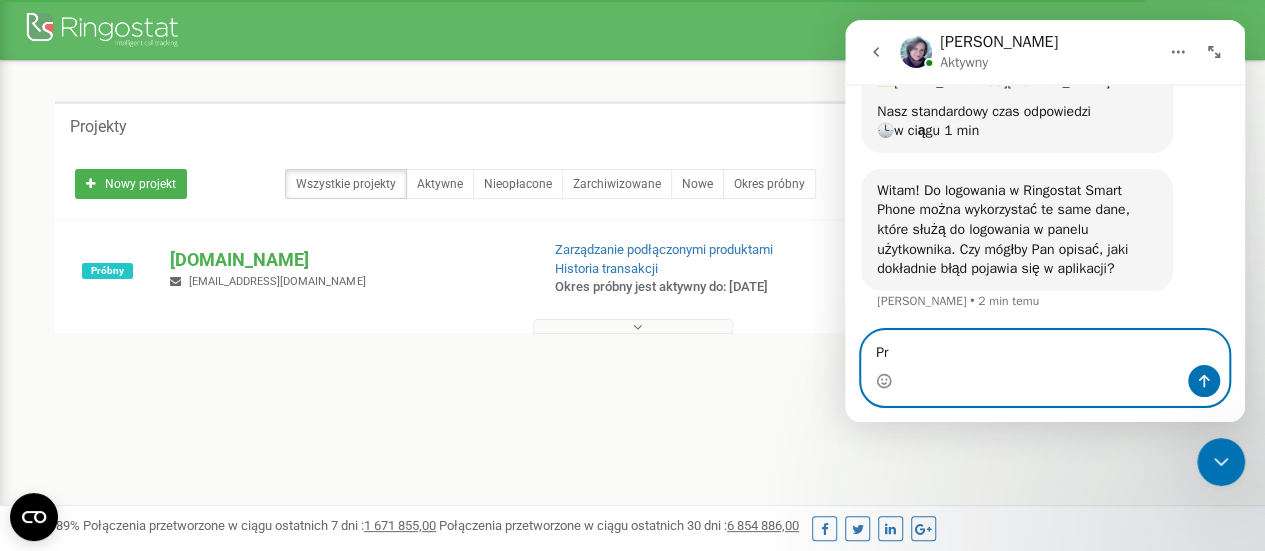 type on "P" 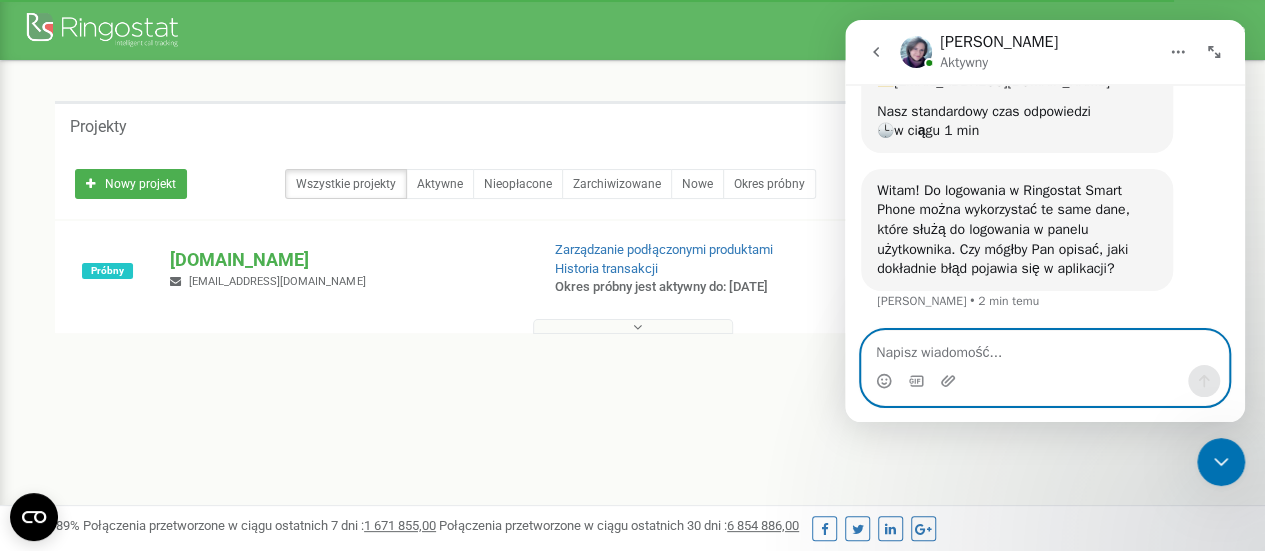 type on "P" 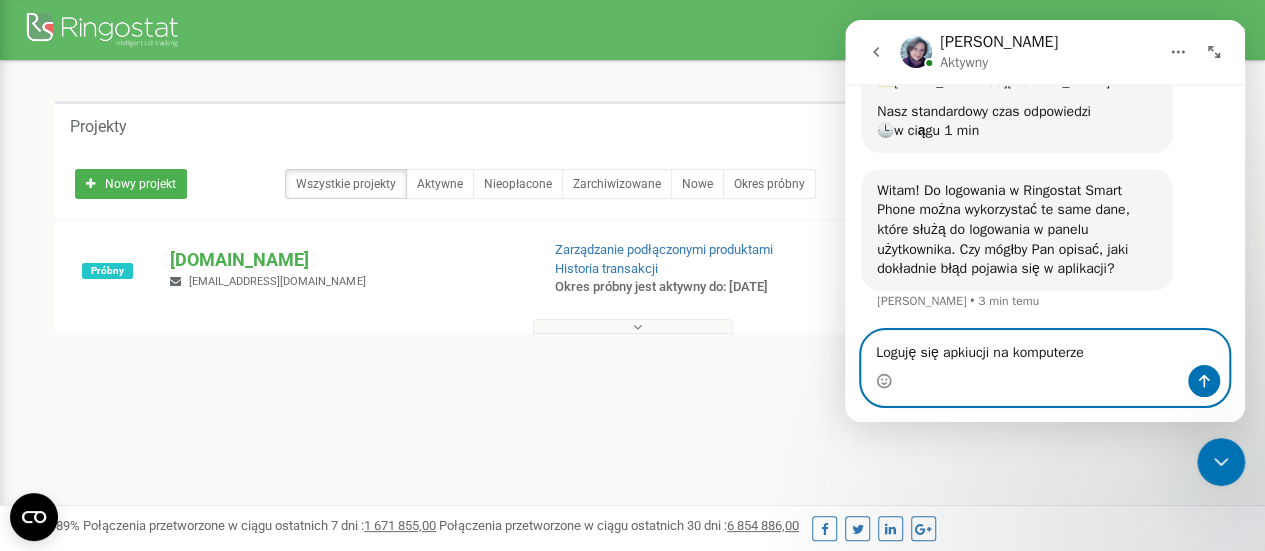 click on "Loguję się apkiucji na komputerze" at bounding box center [1045, 348] 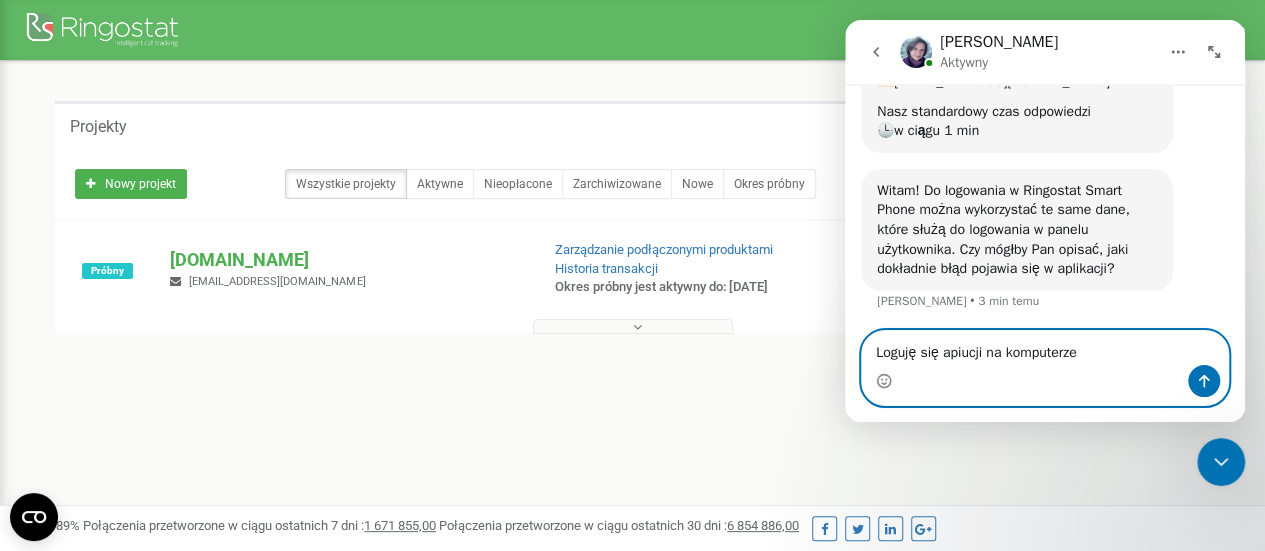 click on "Loguję się apiucji na komputerze" at bounding box center [1045, 348] 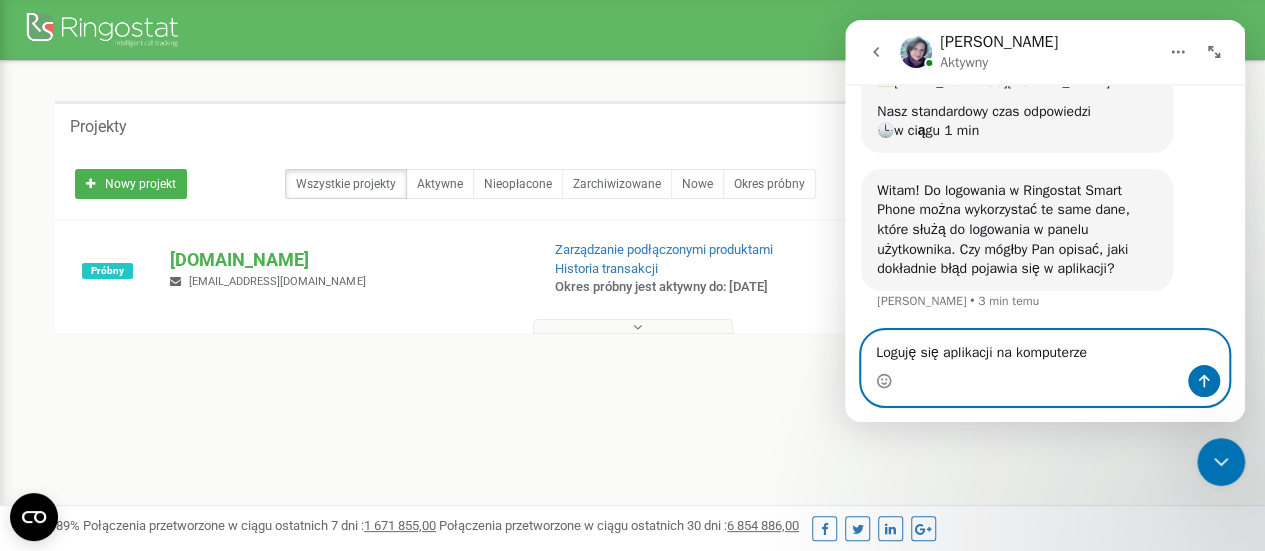 click on "Loguję się aplikacji na komputerze" at bounding box center (1045, 348) 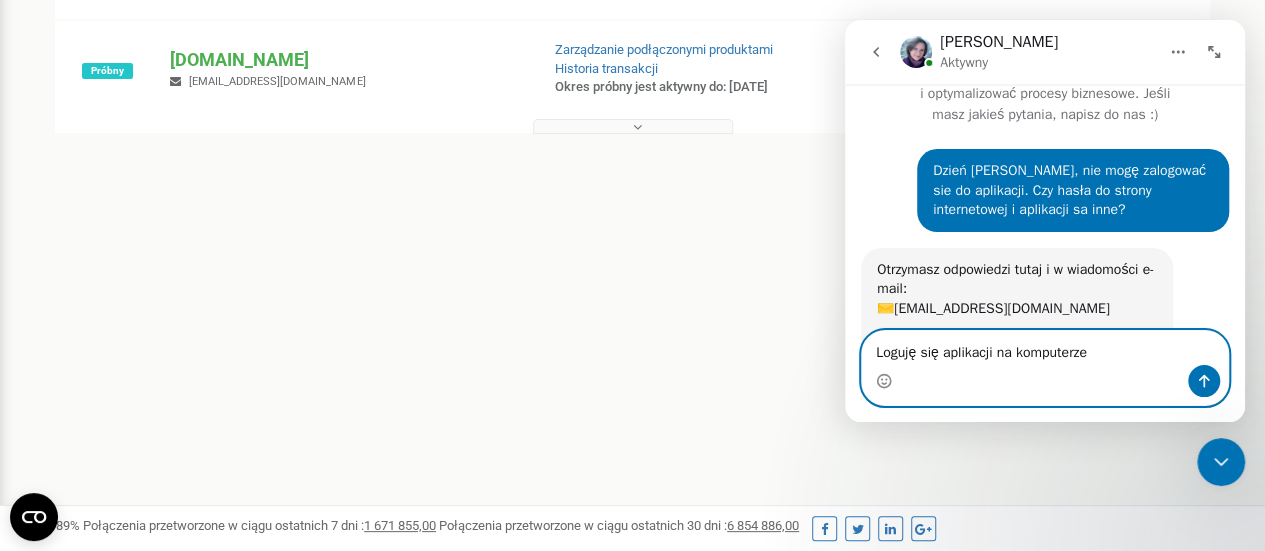 scroll, scrollTop: 0, scrollLeft: 0, axis: both 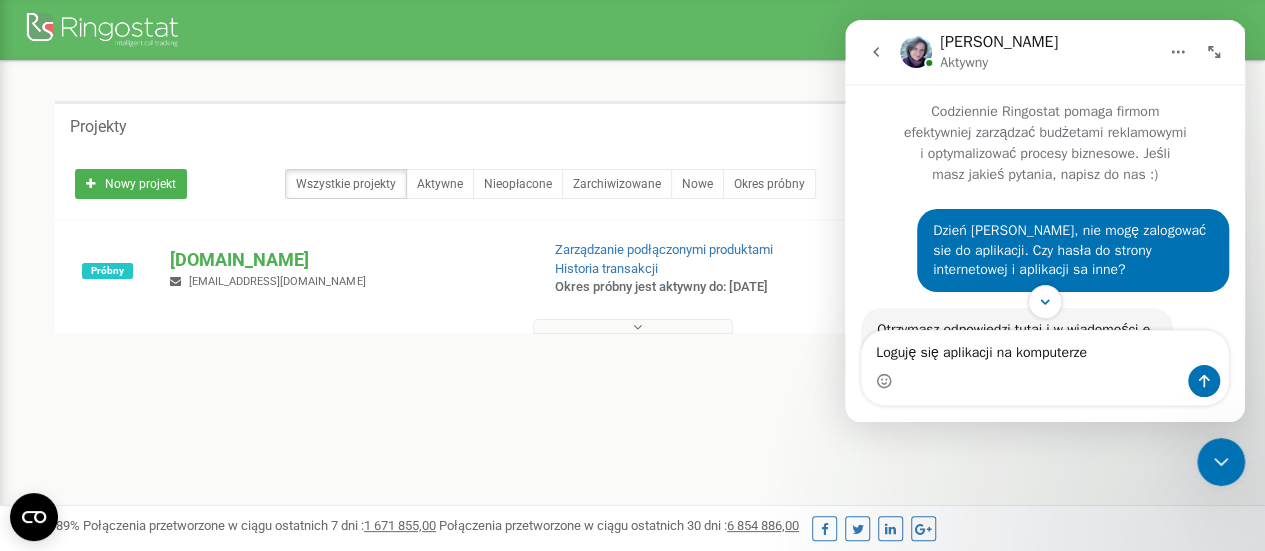 click at bounding box center [1045, 381] 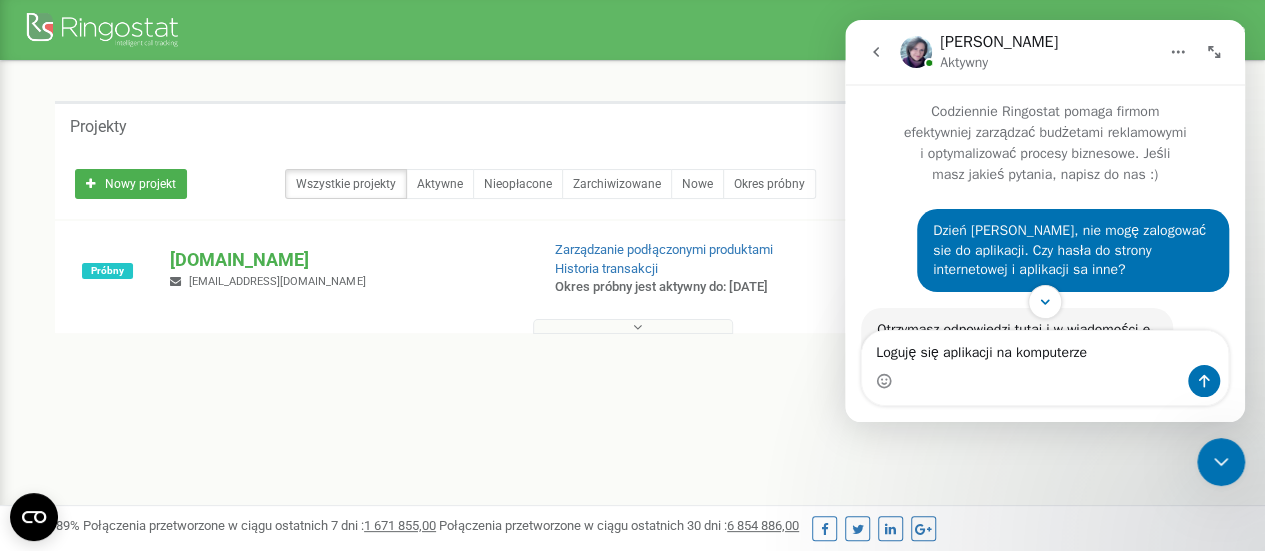 scroll, scrollTop: 100, scrollLeft: 0, axis: vertical 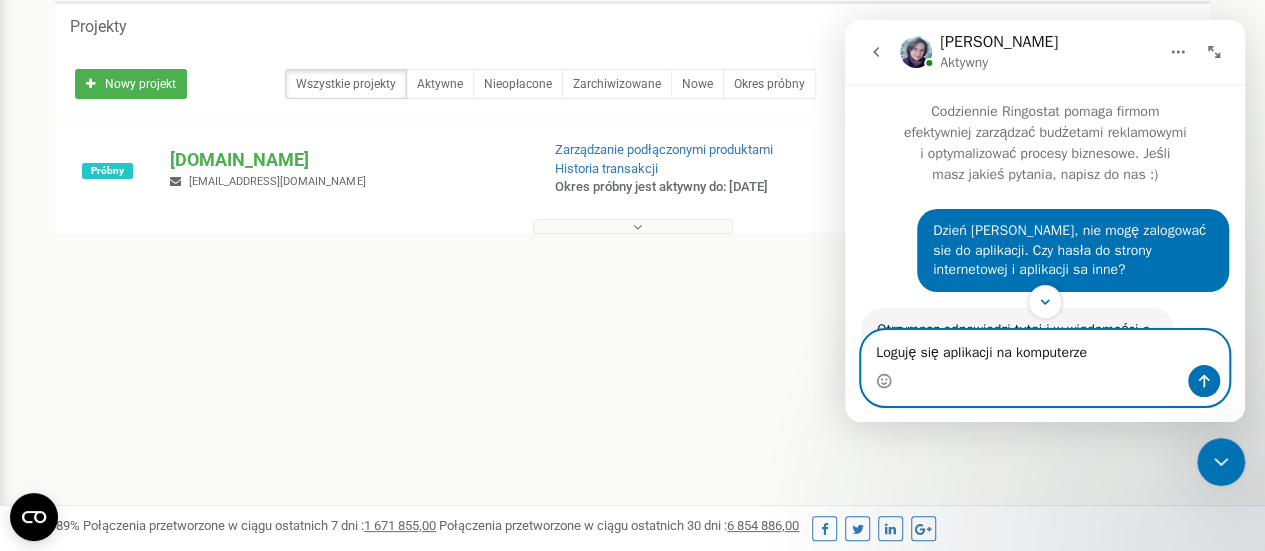 click on "Loguję się aplikacji na komputerze" at bounding box center (1045, 348) 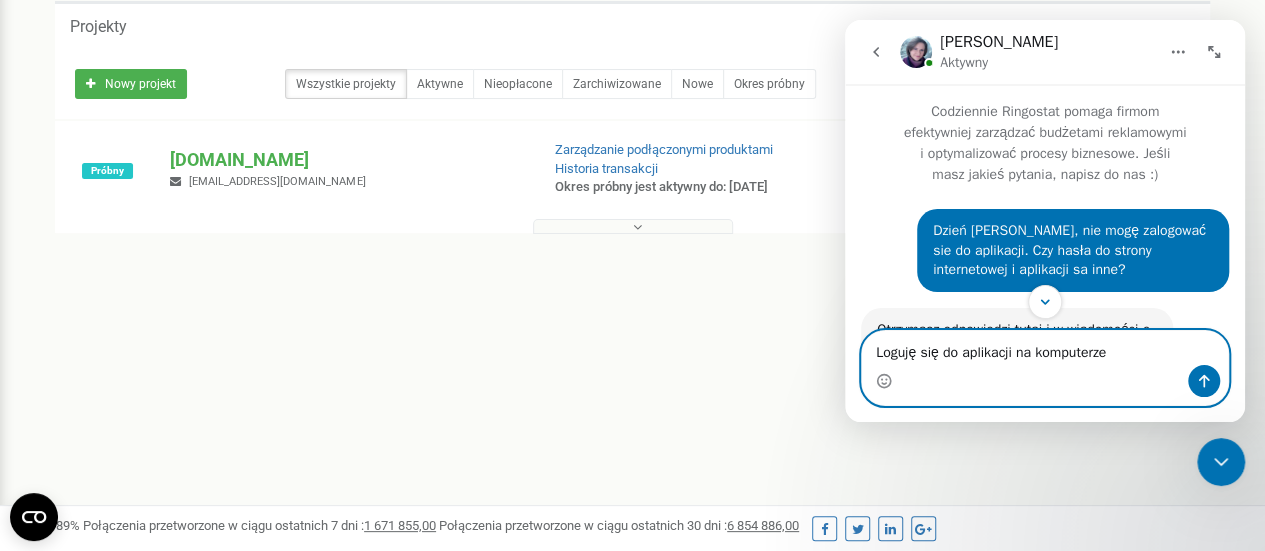 click on "Loguję się do aplikacji na komputerze" at bounding box center (1045, 348) 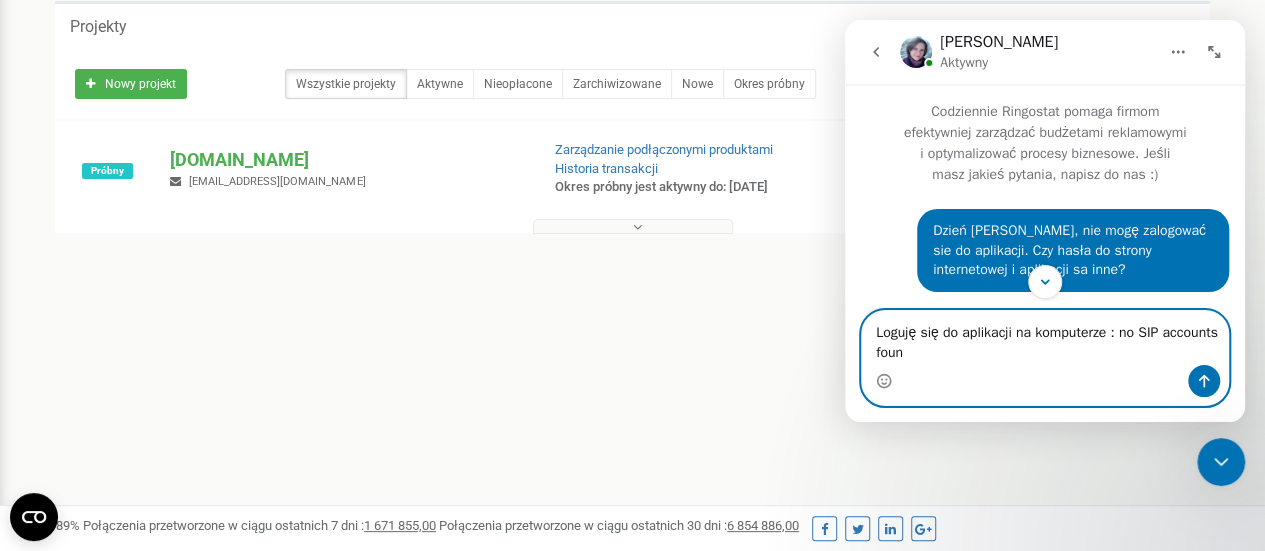 click on "Loguję się do aplikacji na komputerze : no SIP accounts foun" at bounding box center [1045, 338] 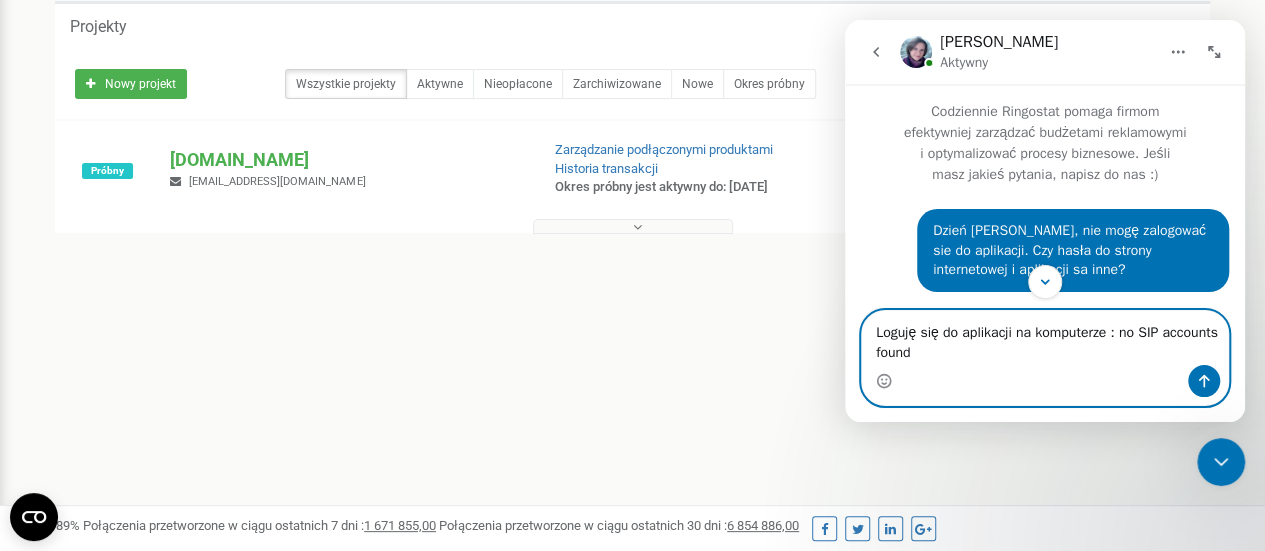 click on "Loguję się do aplikacji na komputerze : no SIP accounts found" at bounding box center (1045, 338) 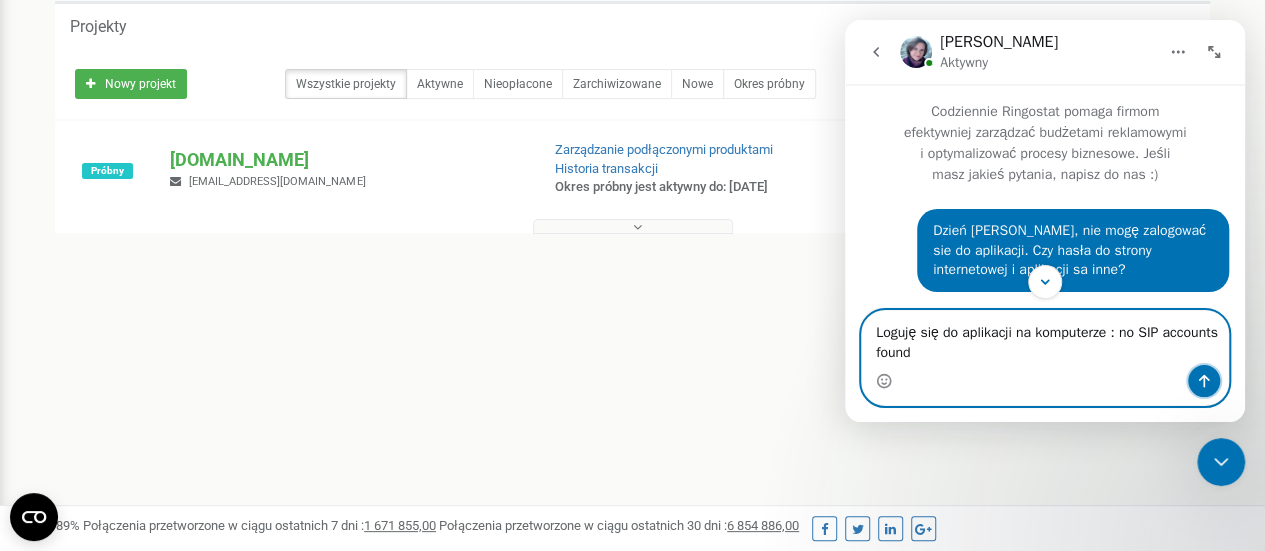 click at bounding box center [1204, 381] 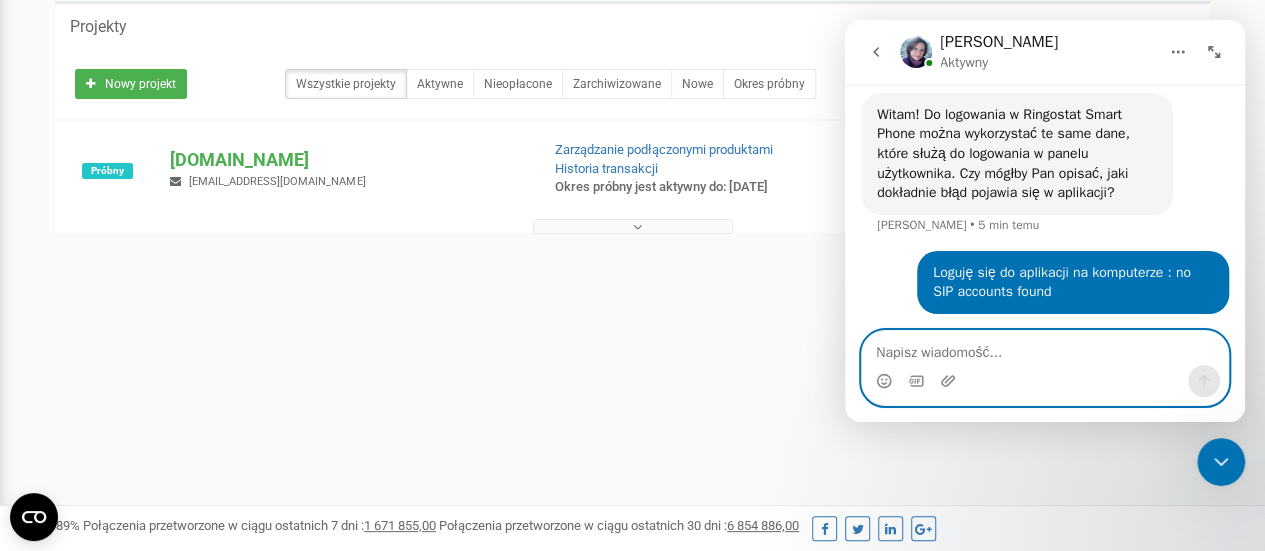 scroll, scrollTop: 366, scrollLeft: 0, axis: vertical 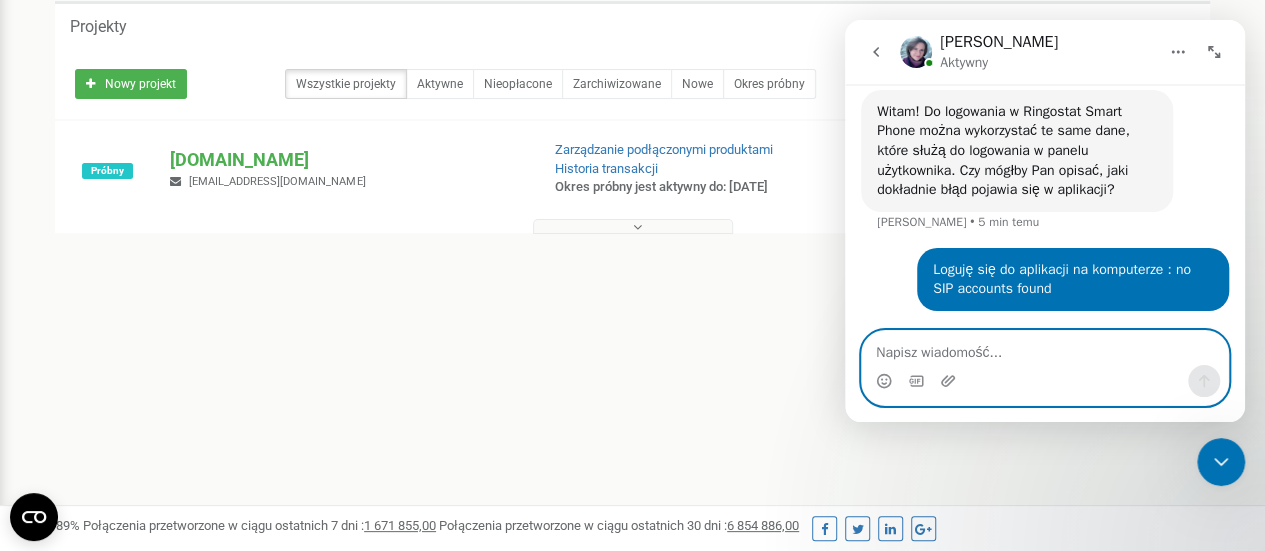click at bounding box center [1045, 348] 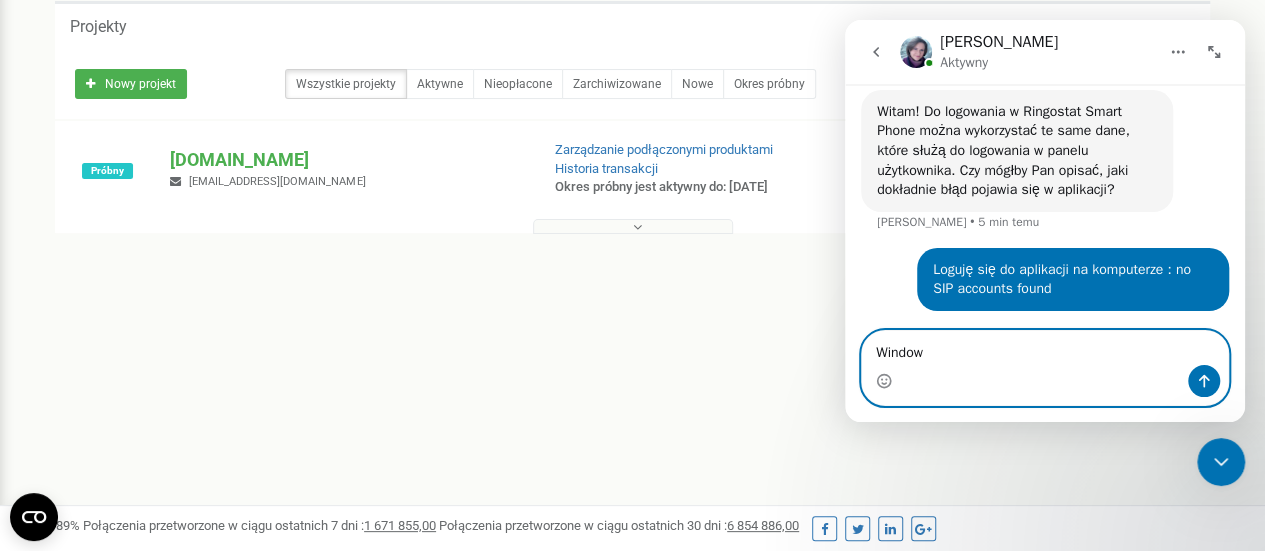 type on "Windows" 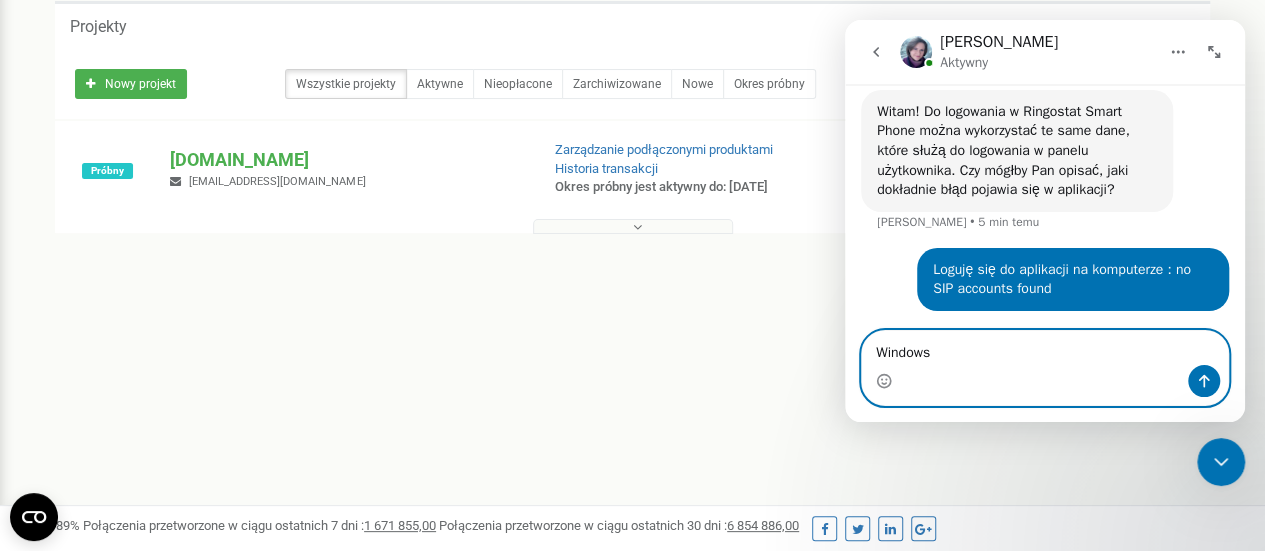 type 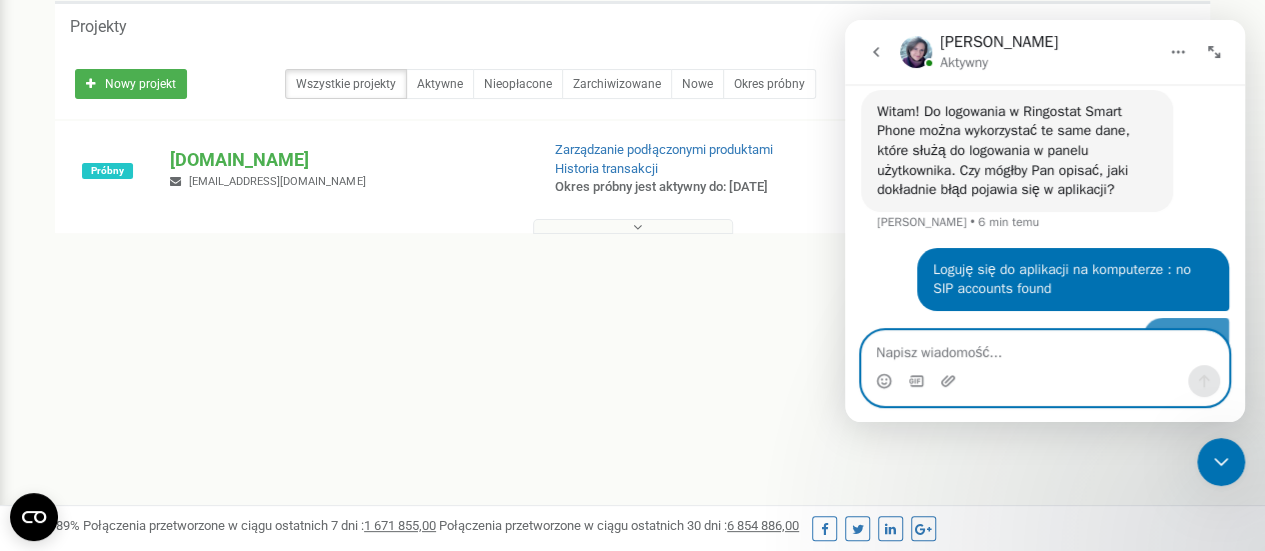 scroll, scrollTop: 412, scrollLeft: 0, axis: vertical 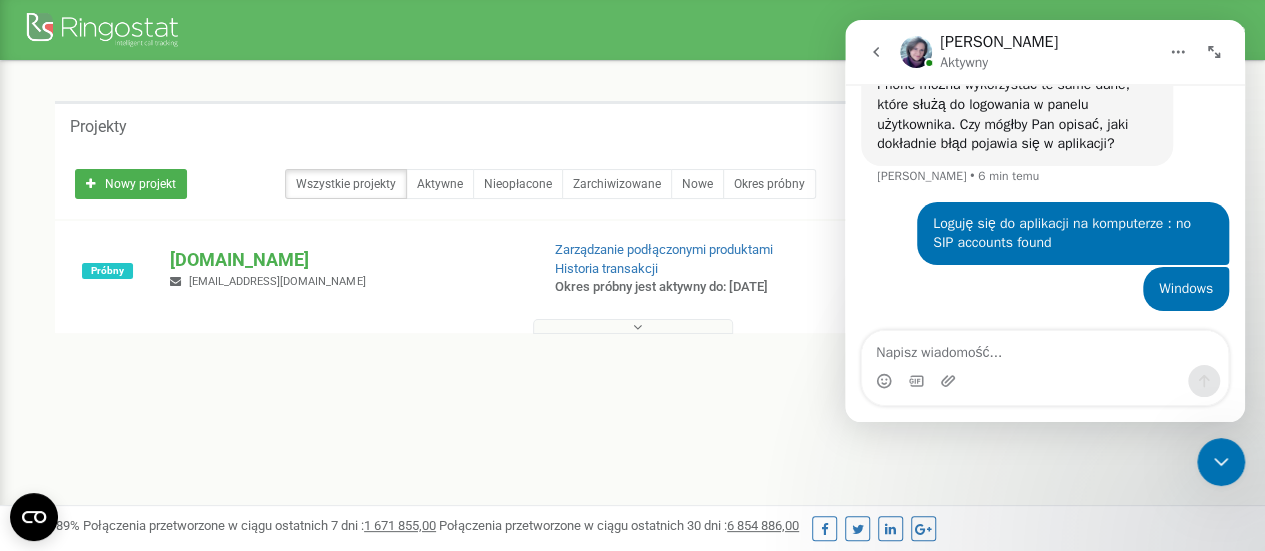 click 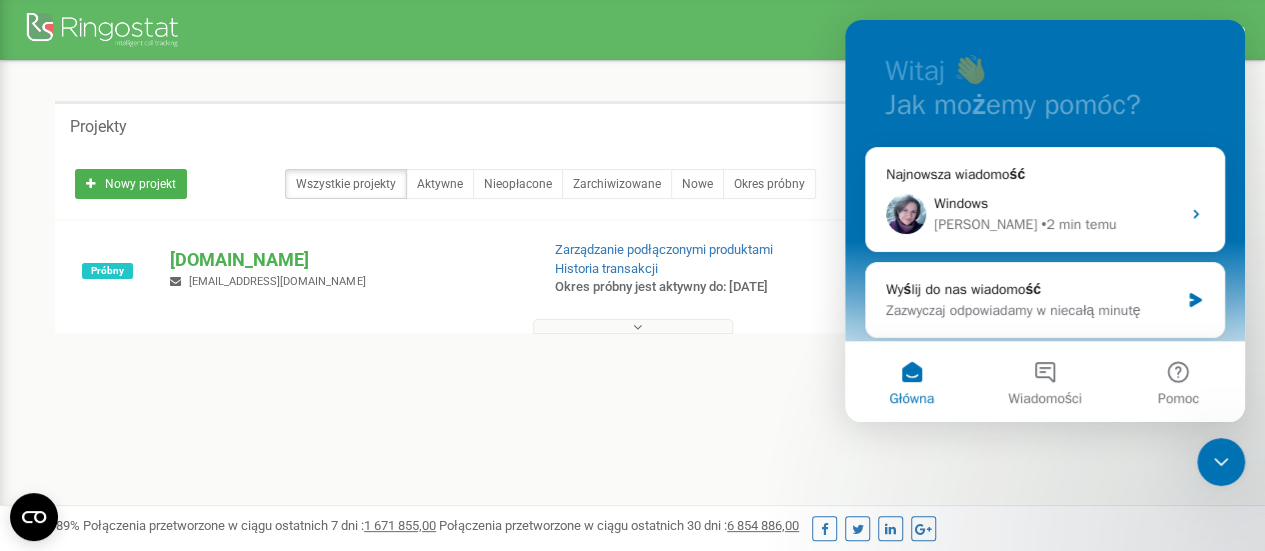 scroll, scrollTop: 100, scrollLeft: 0, axis: vertical 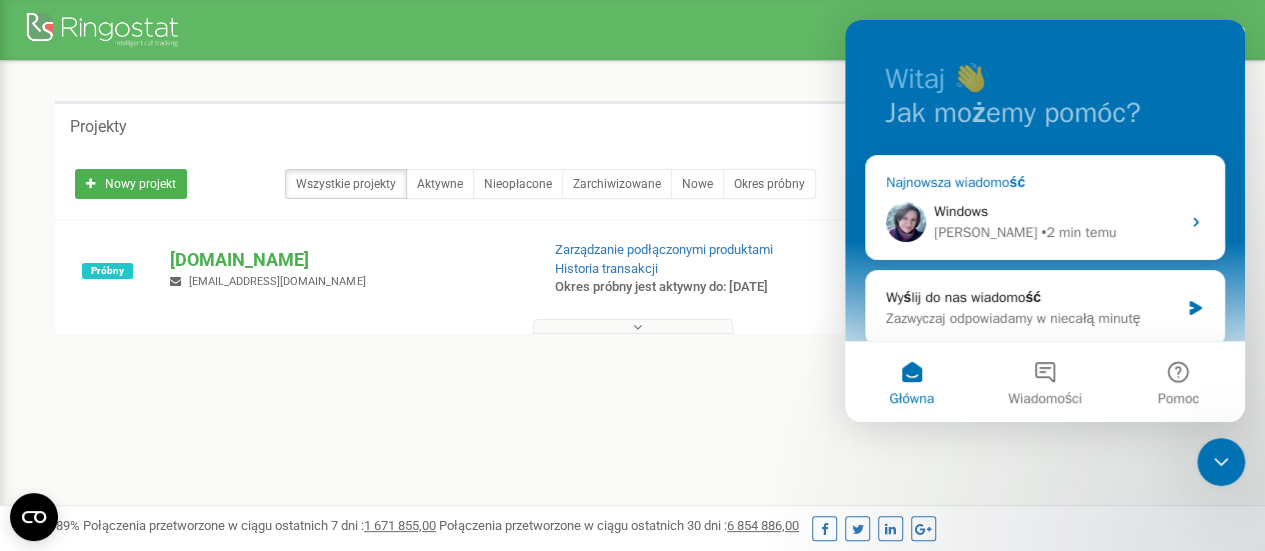click on "Windows" at bounding box center (1057, 211) 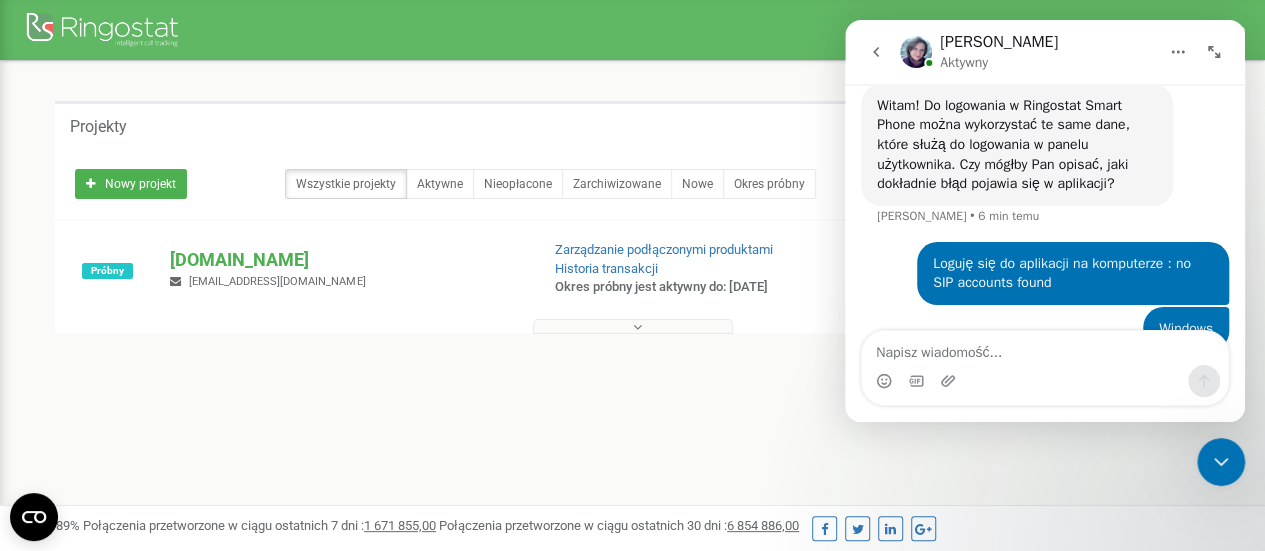 scroll, scrollTop: 412, scrollLeft: 0, axis: vertical 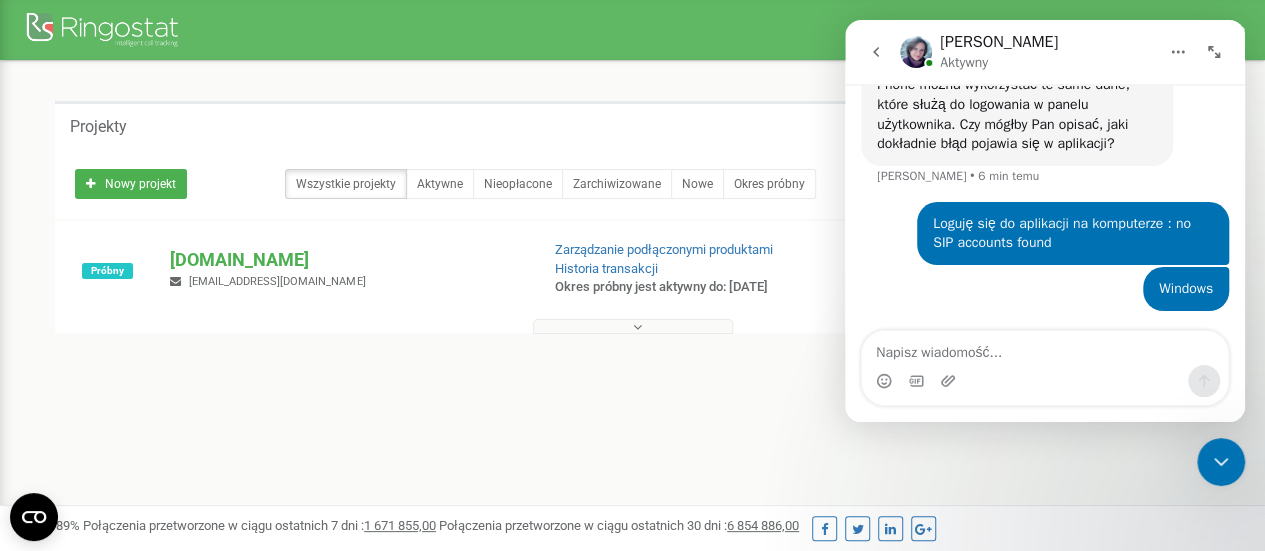 click 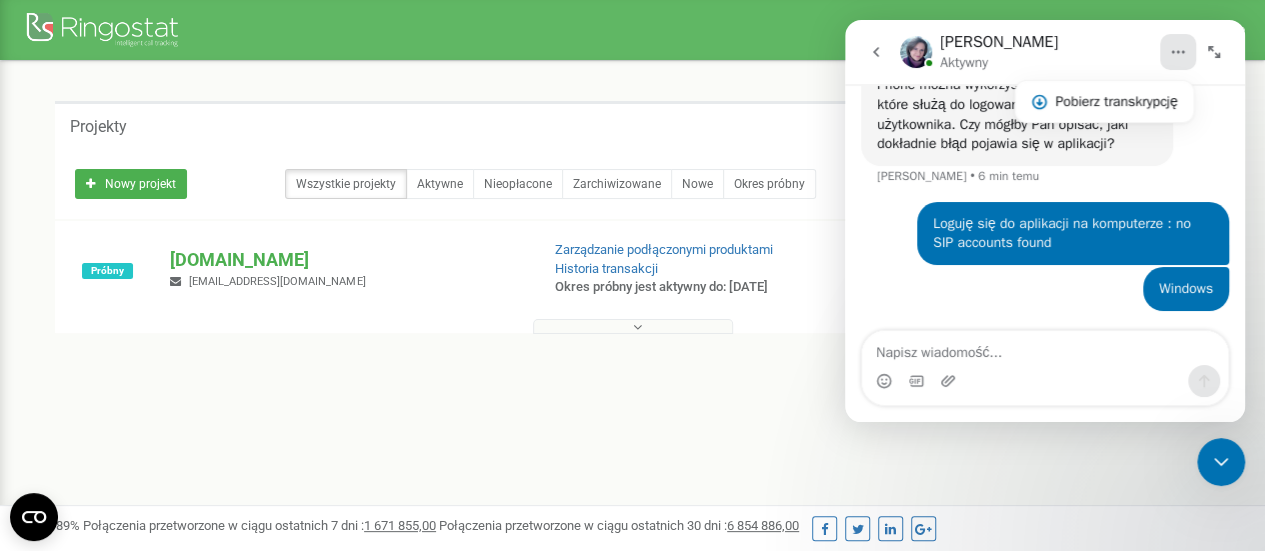 click 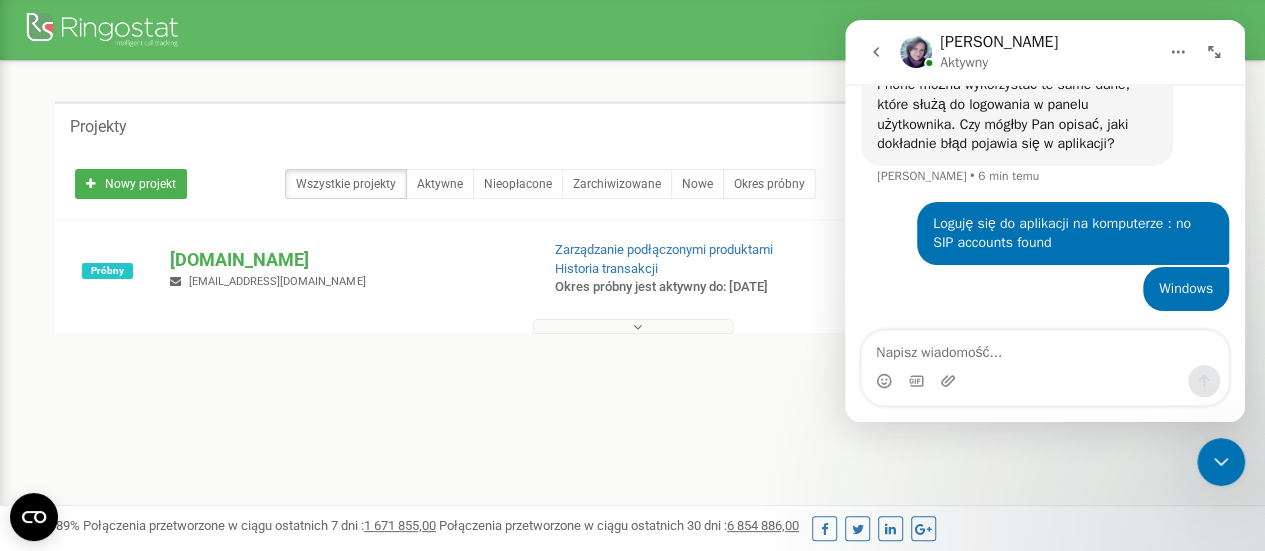 click 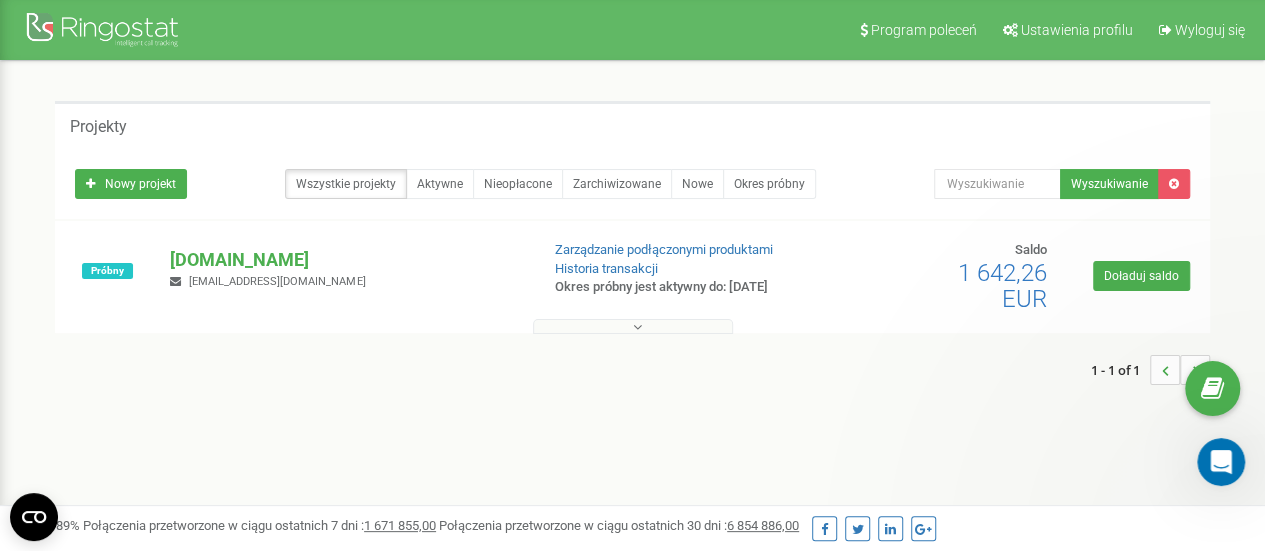 scroll, scrollTop: 0, scrollLeft: 0, axis: both 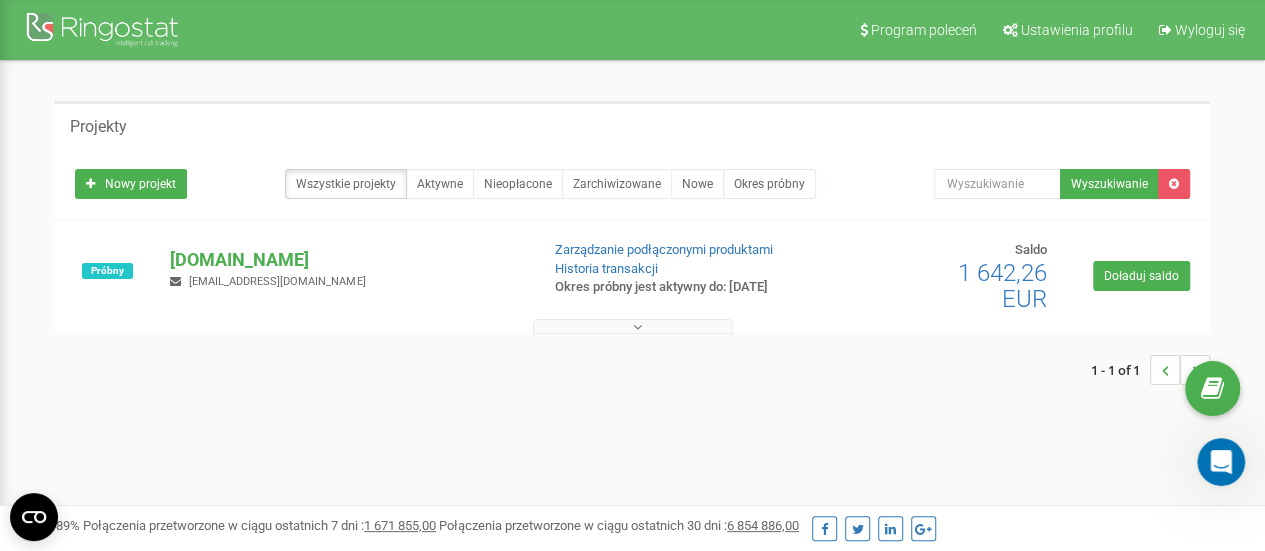 click 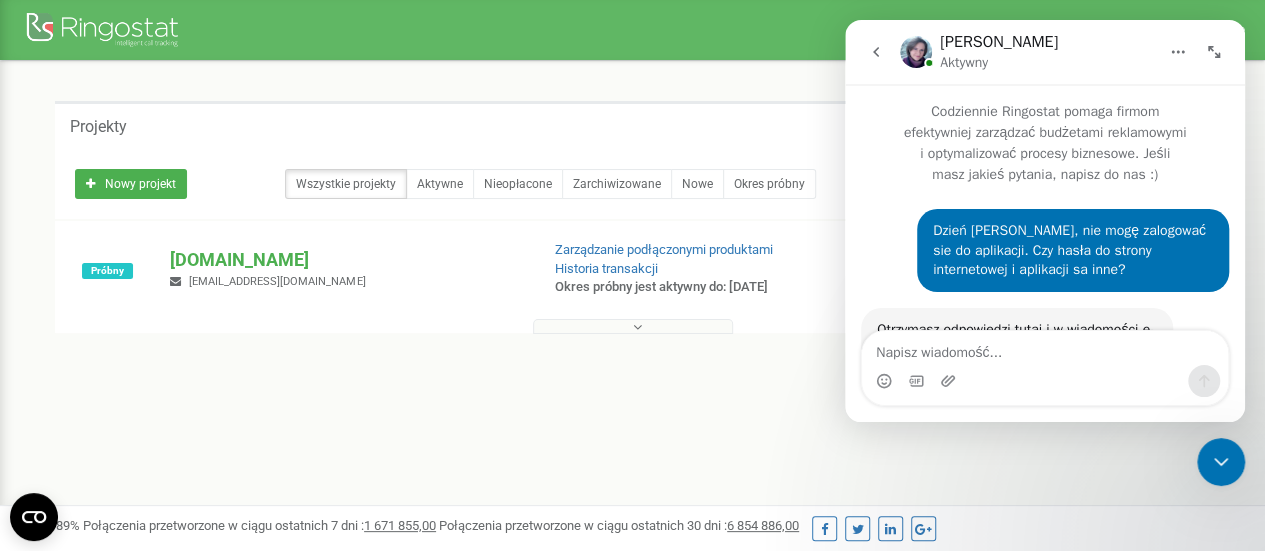 scroll, scrollTop: 412, scrollLeft: 0, axis: vertical 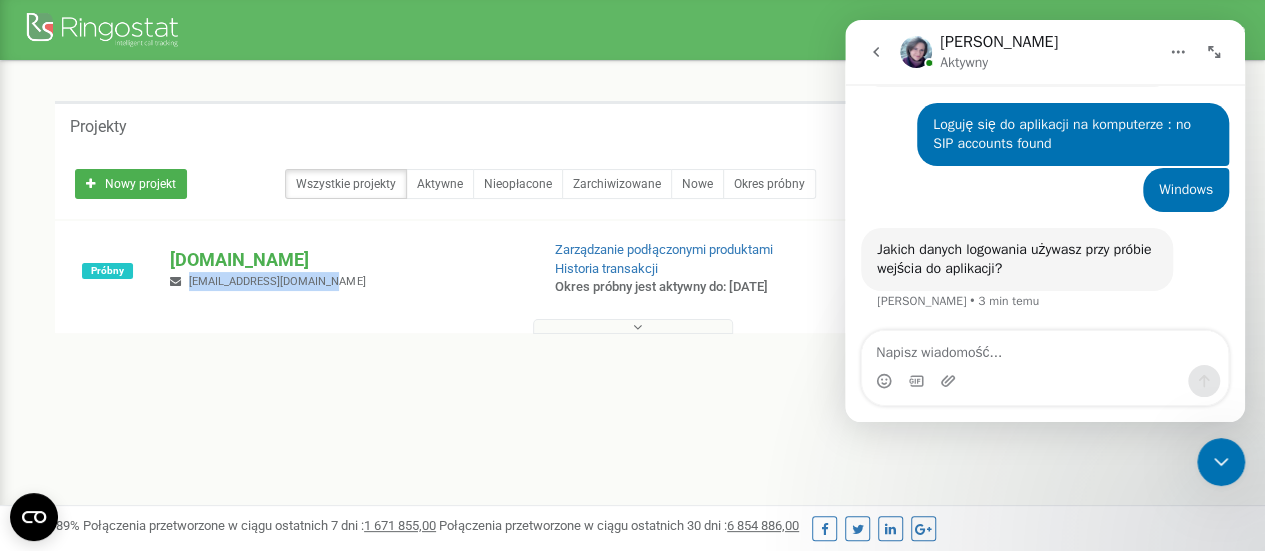 drag, startPoint x: 328, startPoint y: 282, endPoint x: 192, endPoint y: 281, distance: 136.00368 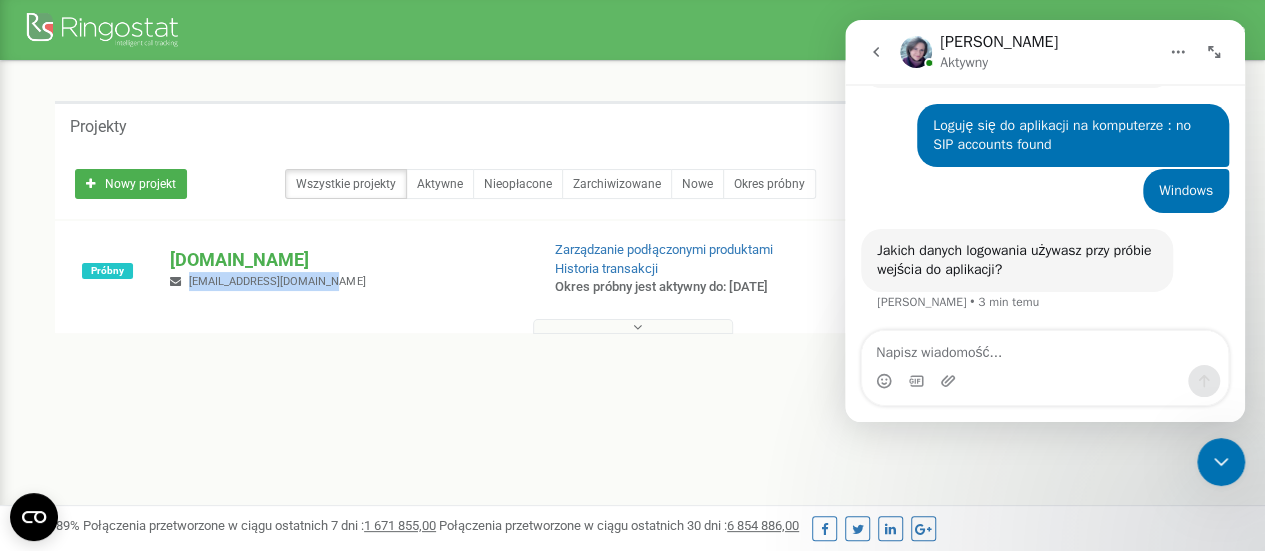 scroll, scrollTop: 491, scrollLeft: 0, axis: vertical 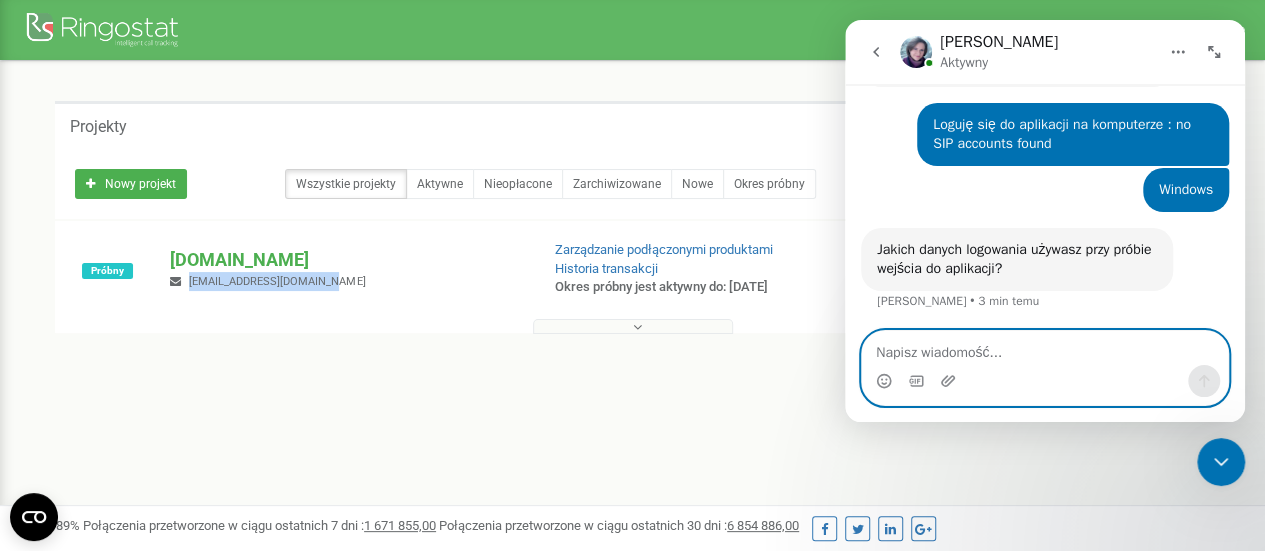 click at bounding box center [1045, 348] 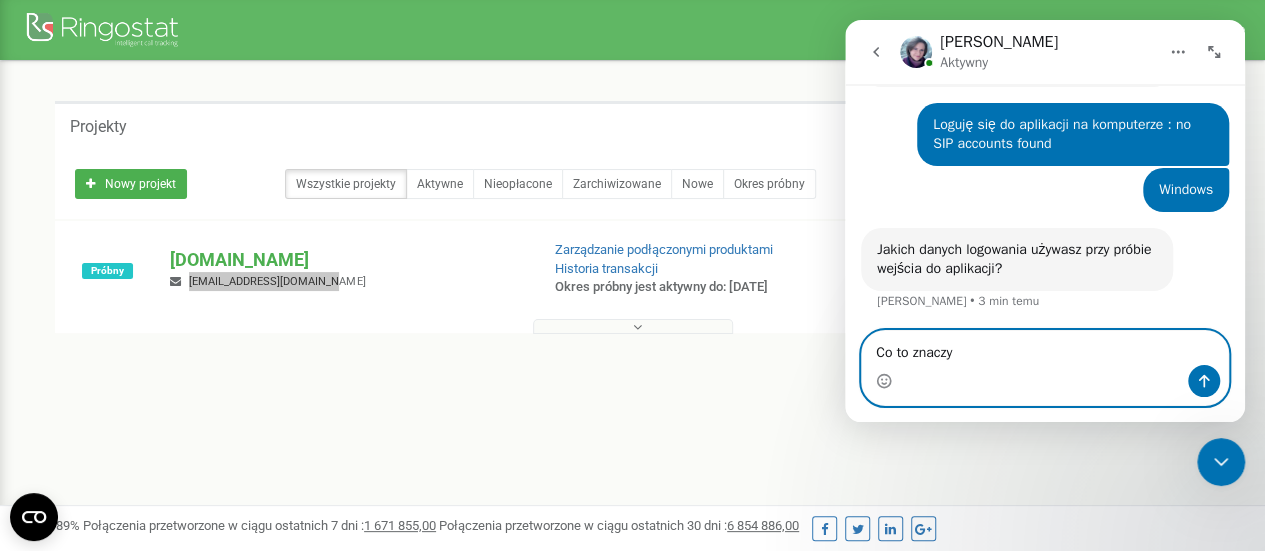 type on "Co to znaczy?" 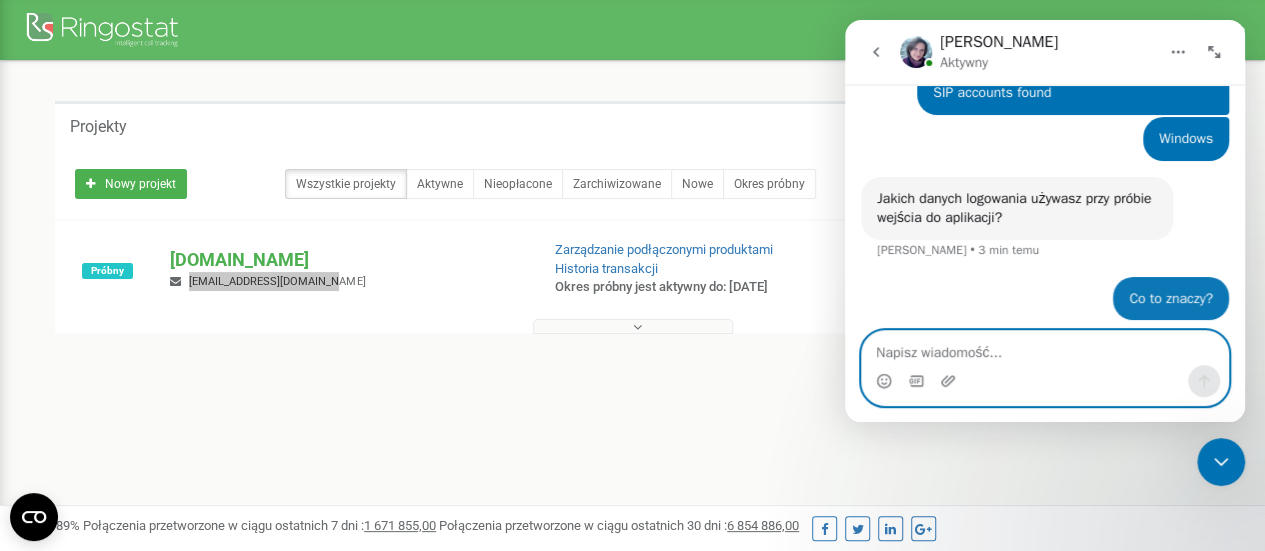 scroll, scrollTop: 550, scrollLeft: 0, axis: vertical 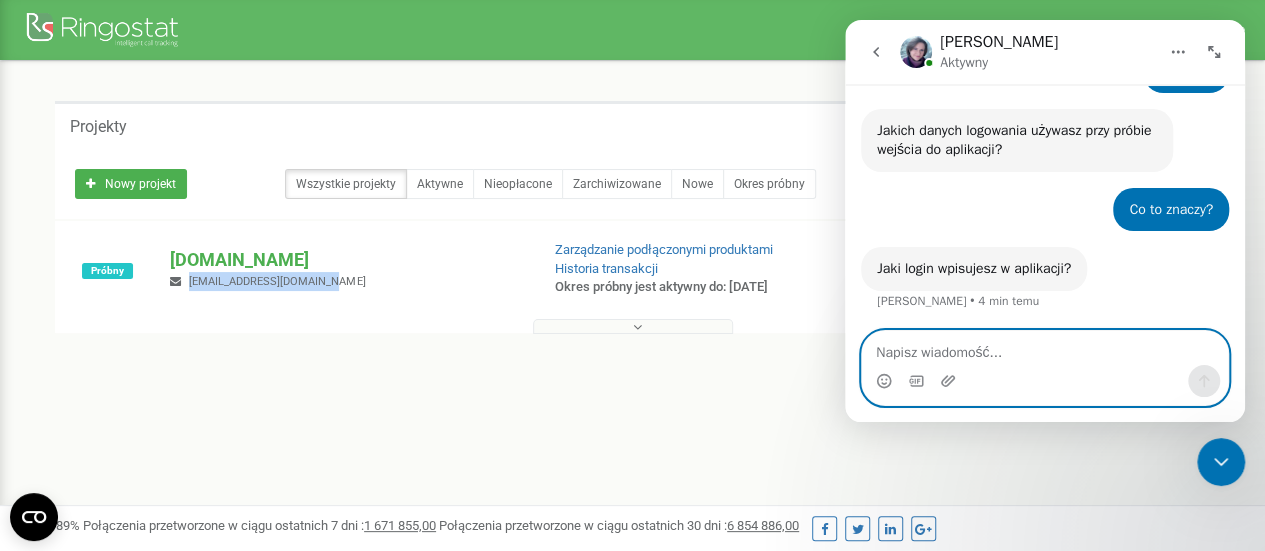 click at bounding box center [1045, 348] 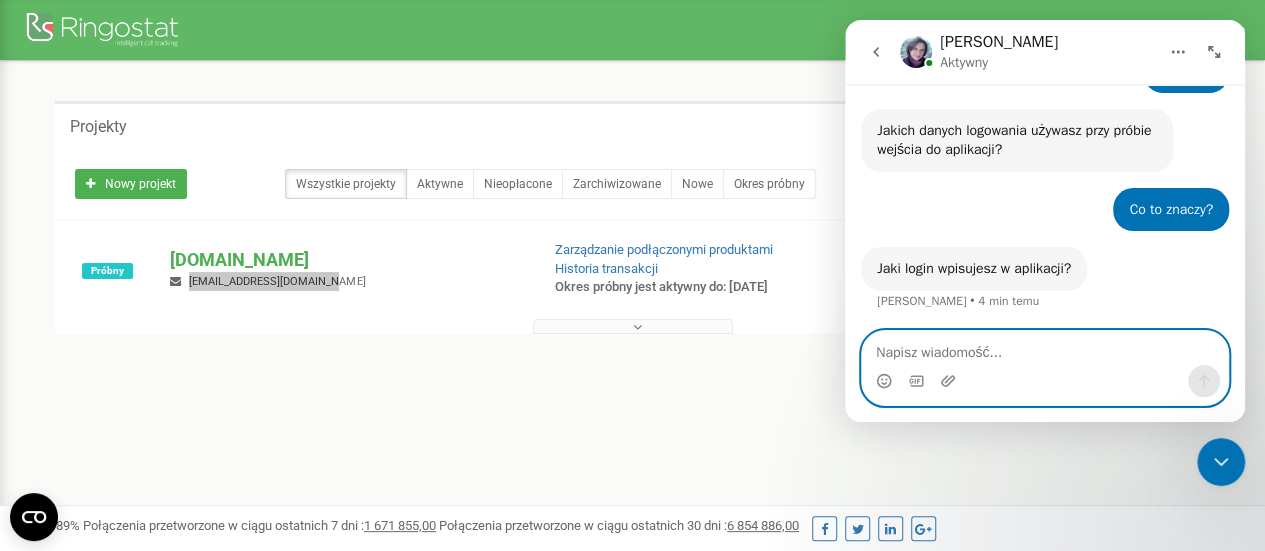 drag, startPoint x: 950, startPoint y: 355, endPoint x: 895, endPoint y: 355, distance: 55 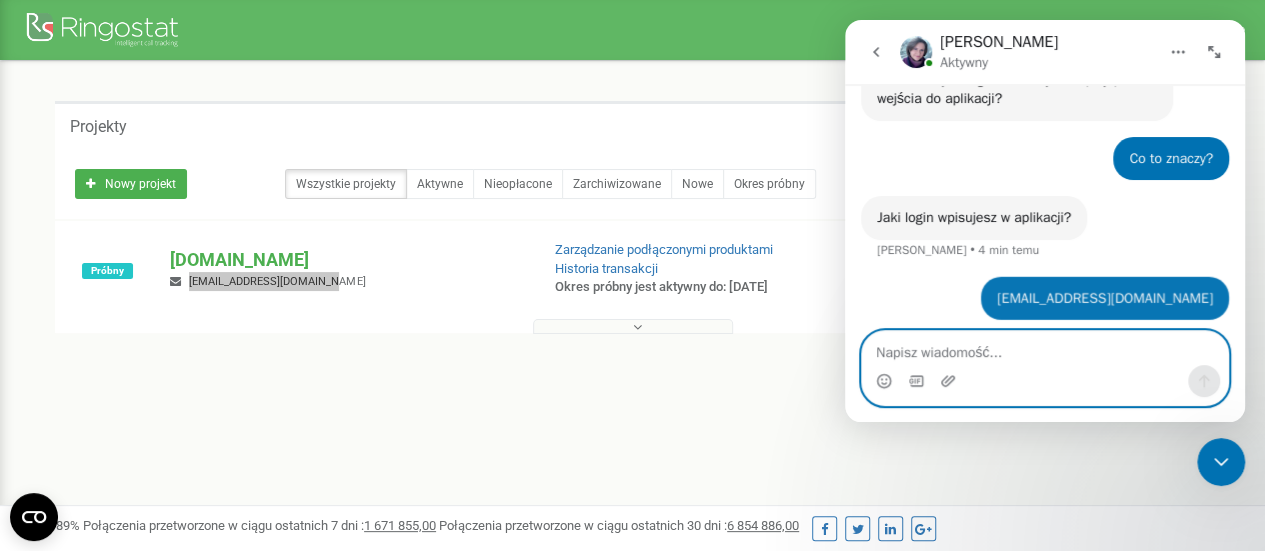 scroll, scrollTop: 670, scrollLeft: 0, axis: vertical 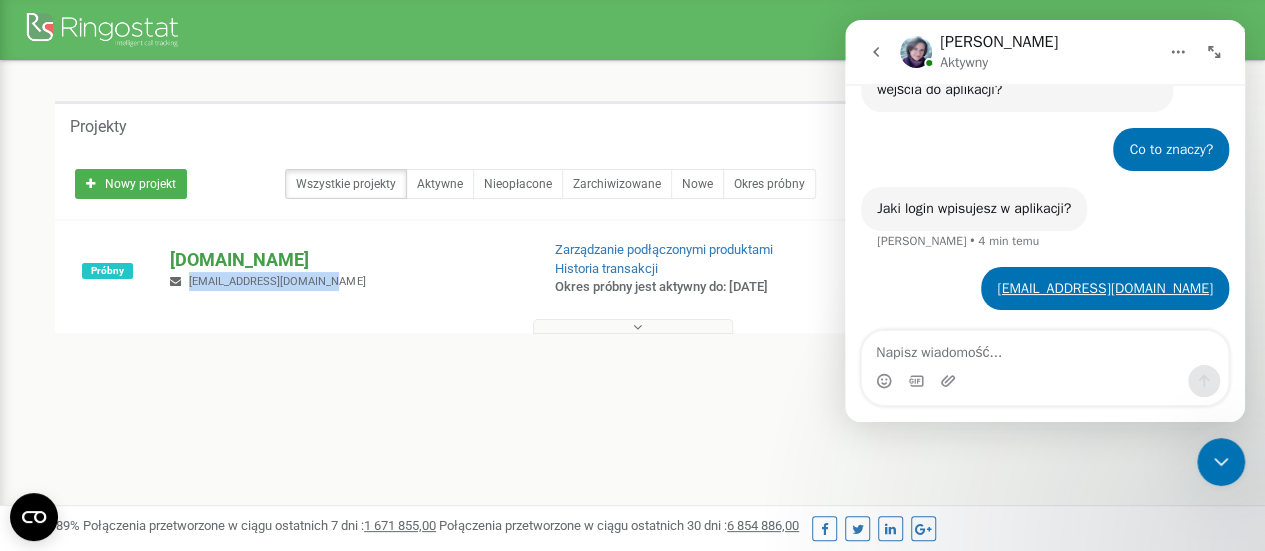 drag, startPoint x: 164, startPoint y: 250, endPoint x: 348, endPoint y: 255, distance: 184.06792 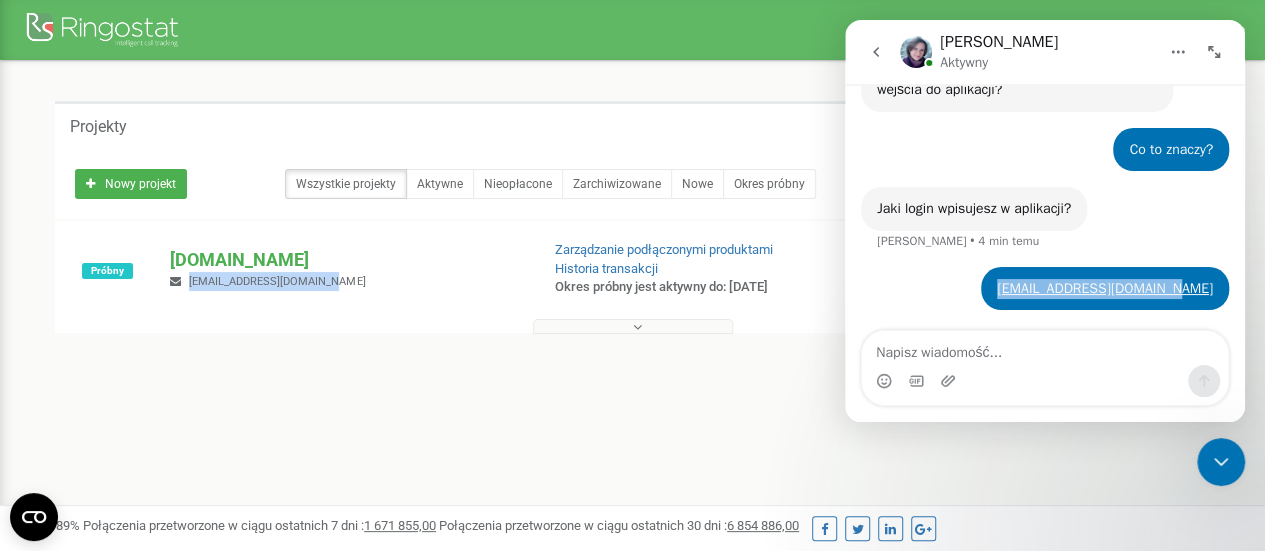 drag, startPoint x: 1207, startPoint y: 290, endPoint x: 1027, endPoint y: 287, distance: 180.025 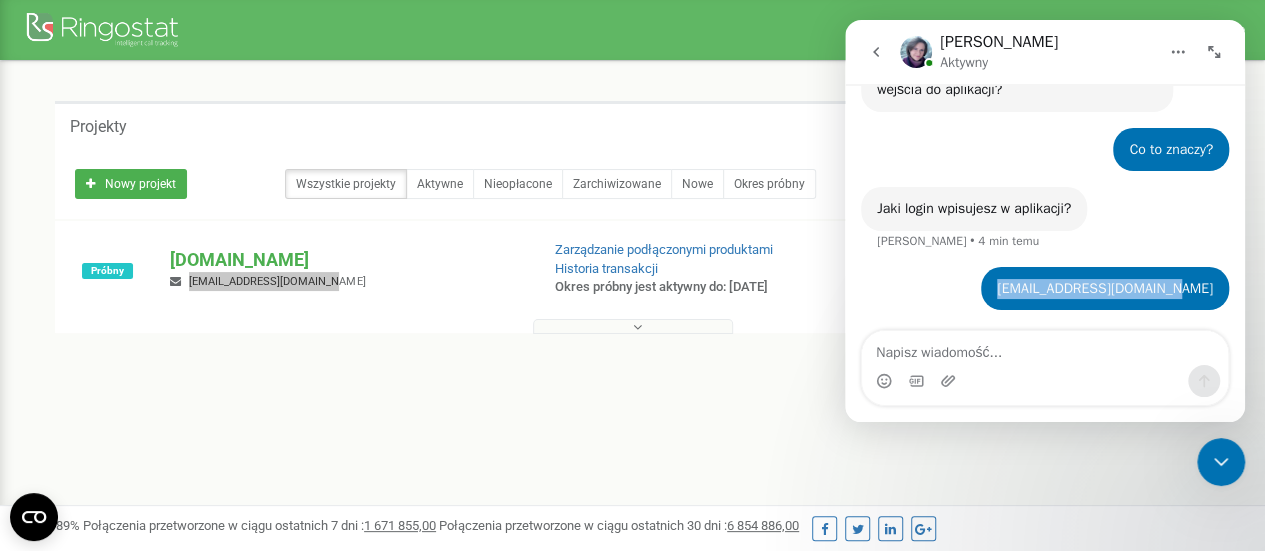 copy on "[EMAIL_ADDRESS][DOMAIN_NAME]" 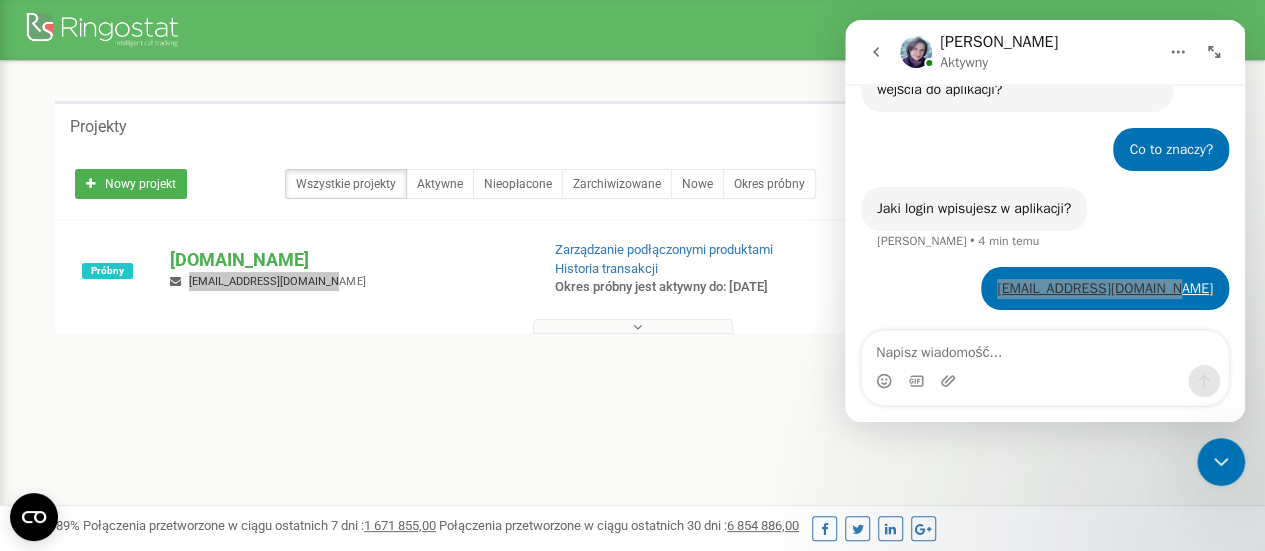 click on "1 - 1 of 1" at bounding box center [632, 370] 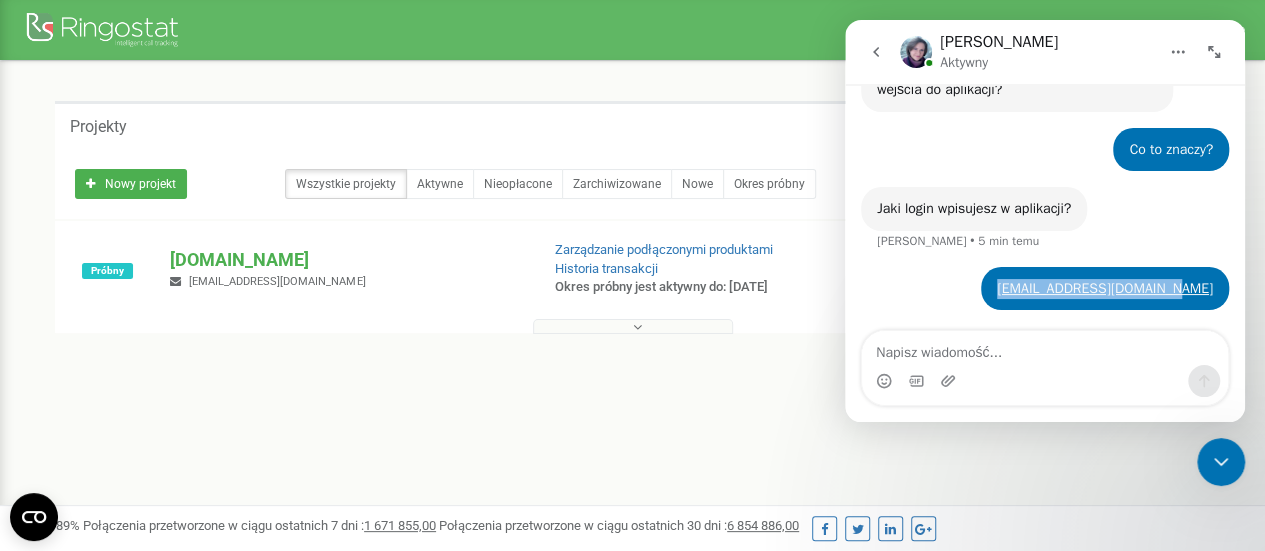 click on "[EMAIL_ADDRESS][DOMAIN_NAME] [PERSON_NAME]    •   2 min temu" at bounding box center (1045, 301) 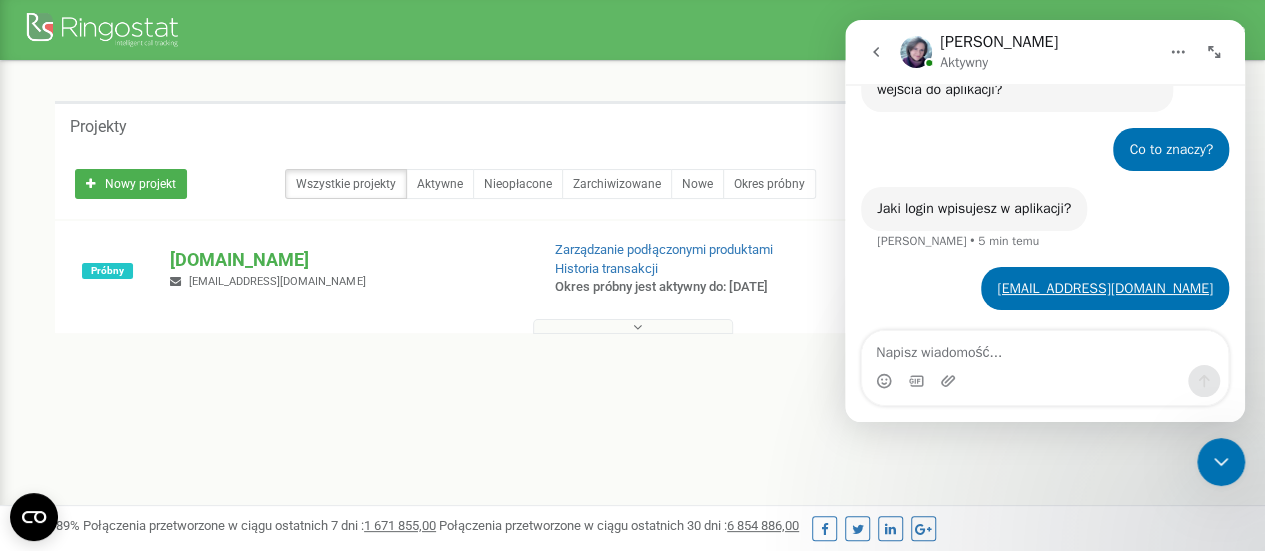click on "[PERSON_NAME] Aktywny" at bounding box center [1029, 52] 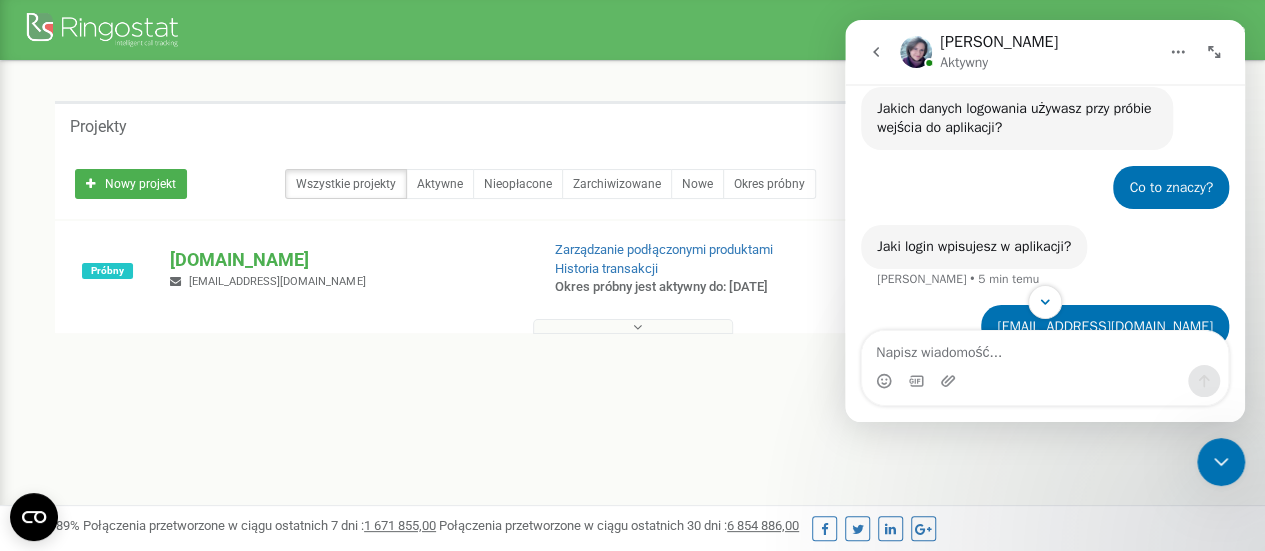 scroll, scrollTop: 670, scrollLeft: 0, axis: vertical 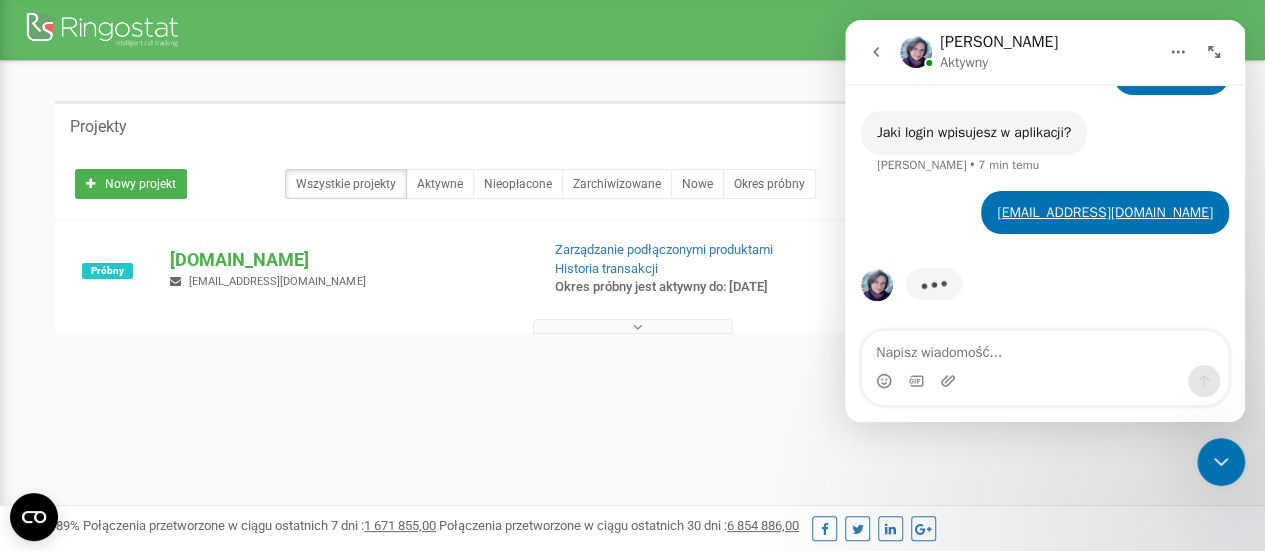 click at bounding box center [633, 326] 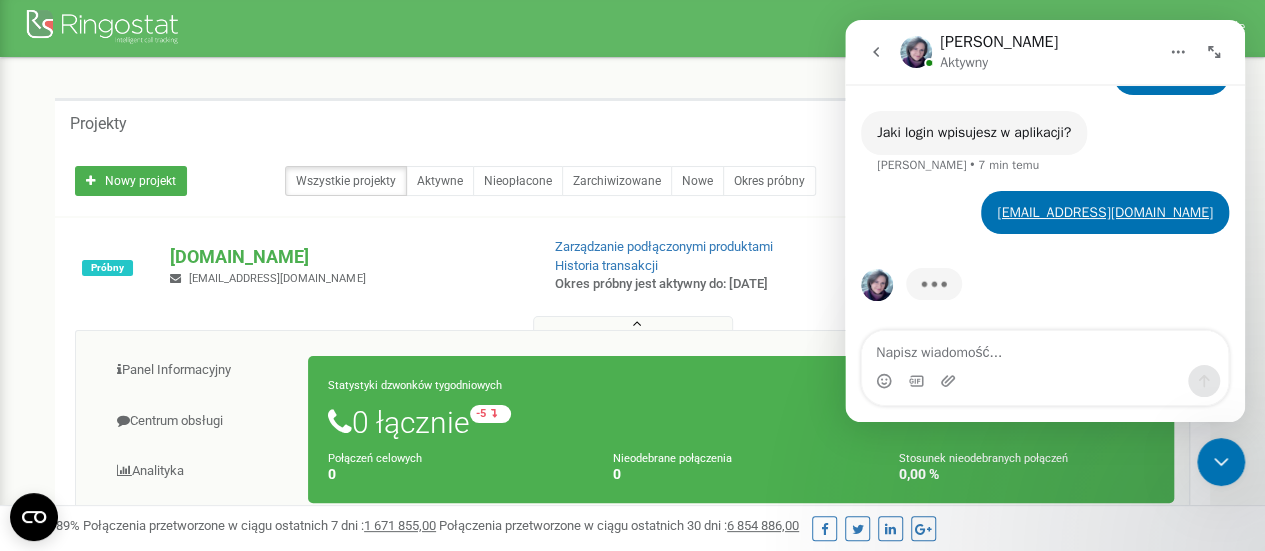 scroll, scrollTop: 0, scrollLeft: 0, axis: both 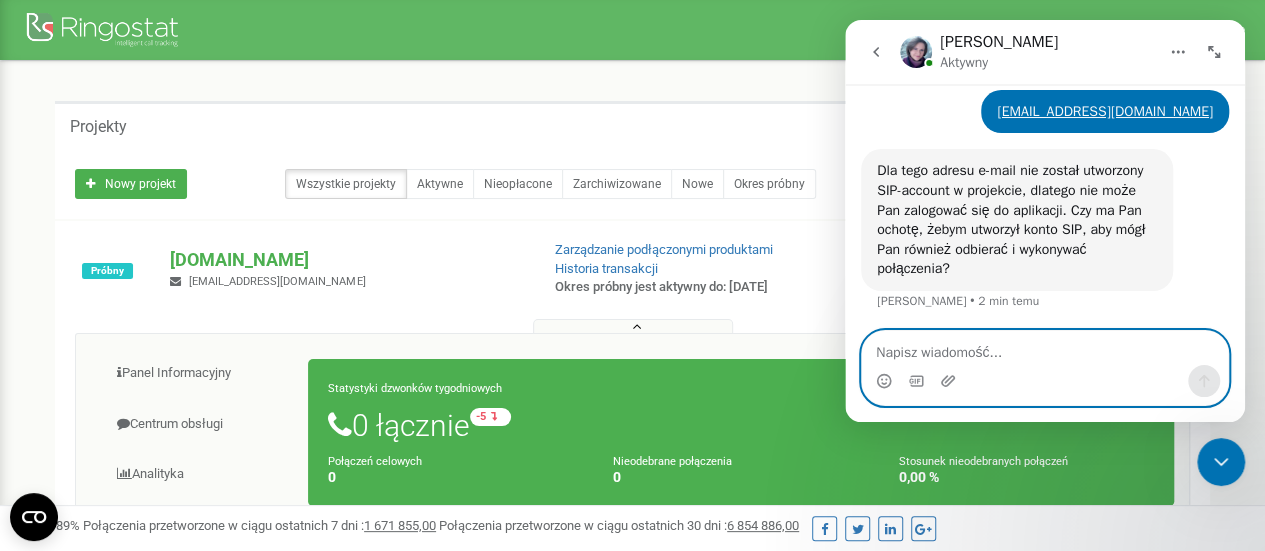 click at bounding box center [1045, 348] 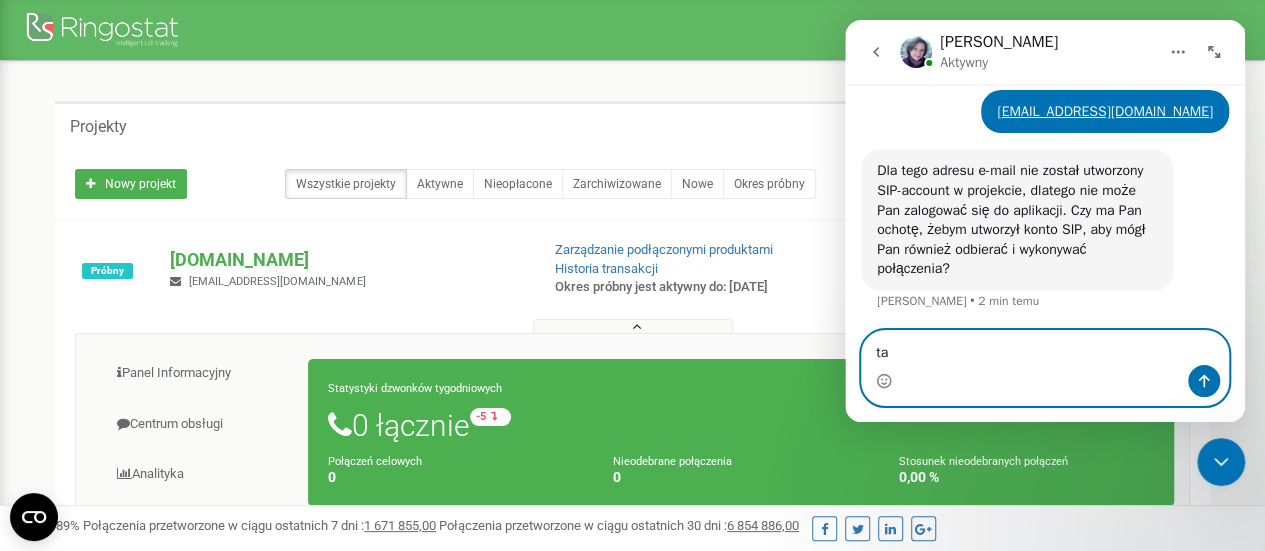 type on "tak" 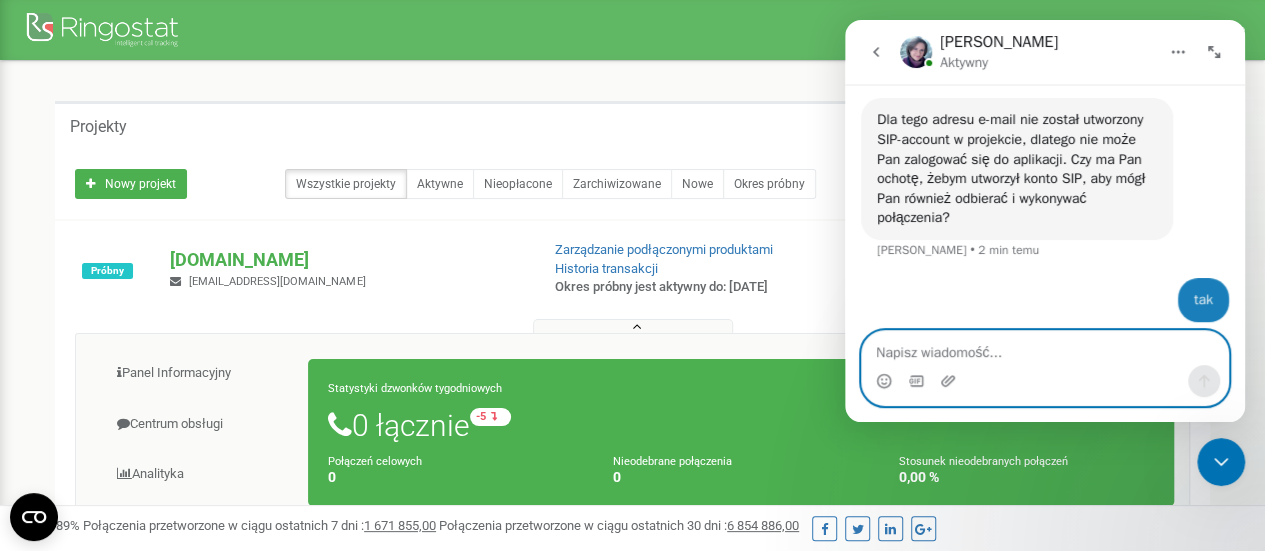 scroll, scrollTop: 886, scrollLeft: 0, axis: vertical 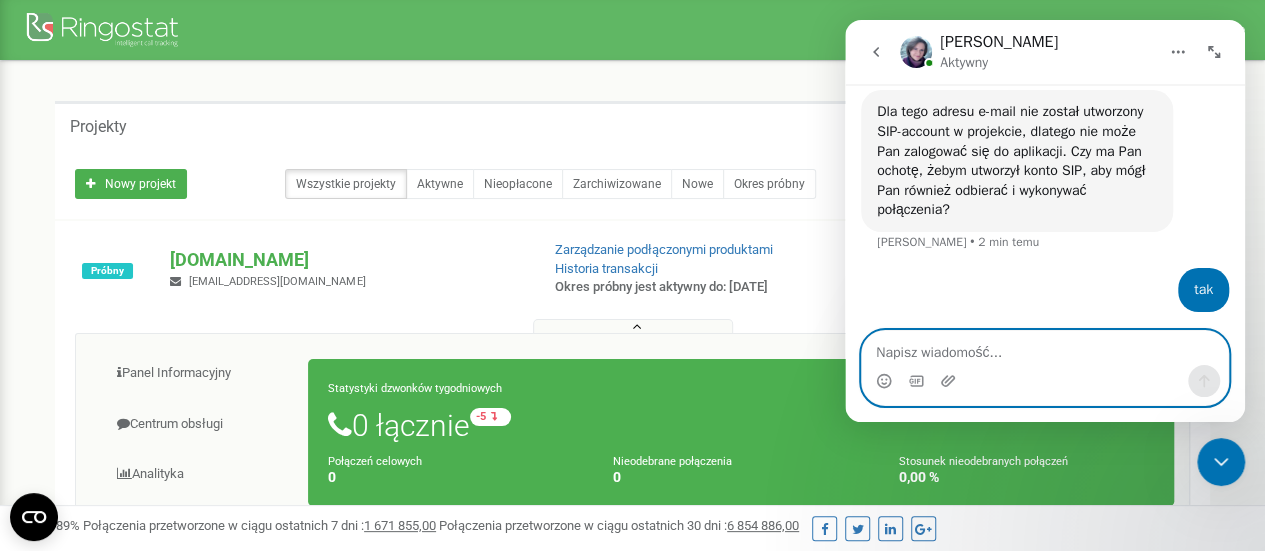 type on "A" 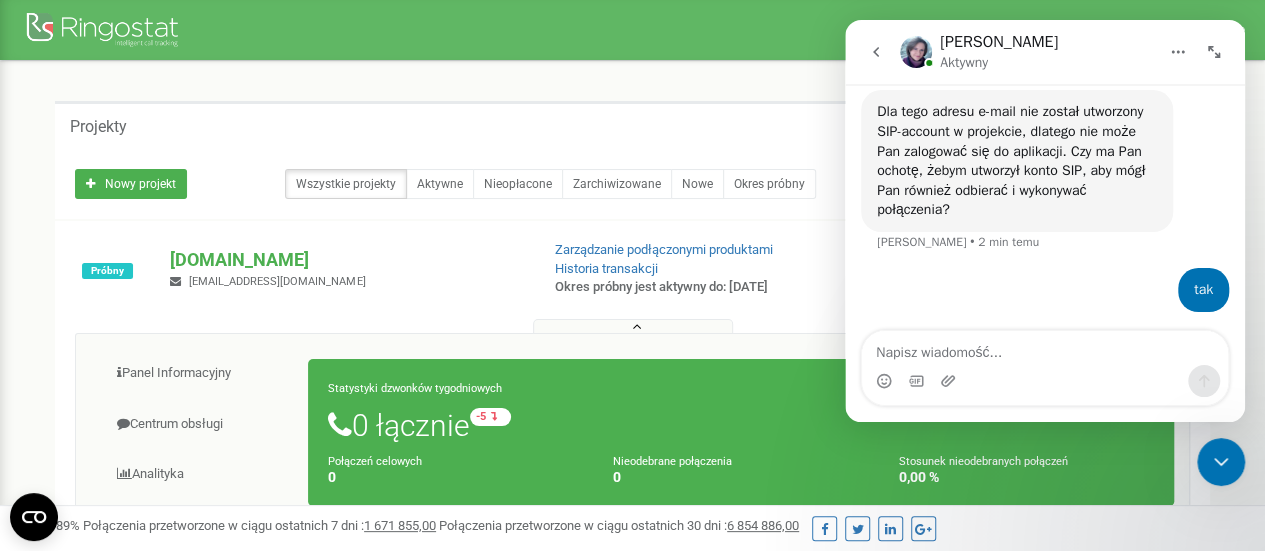 click at bounding box center (632, 322) 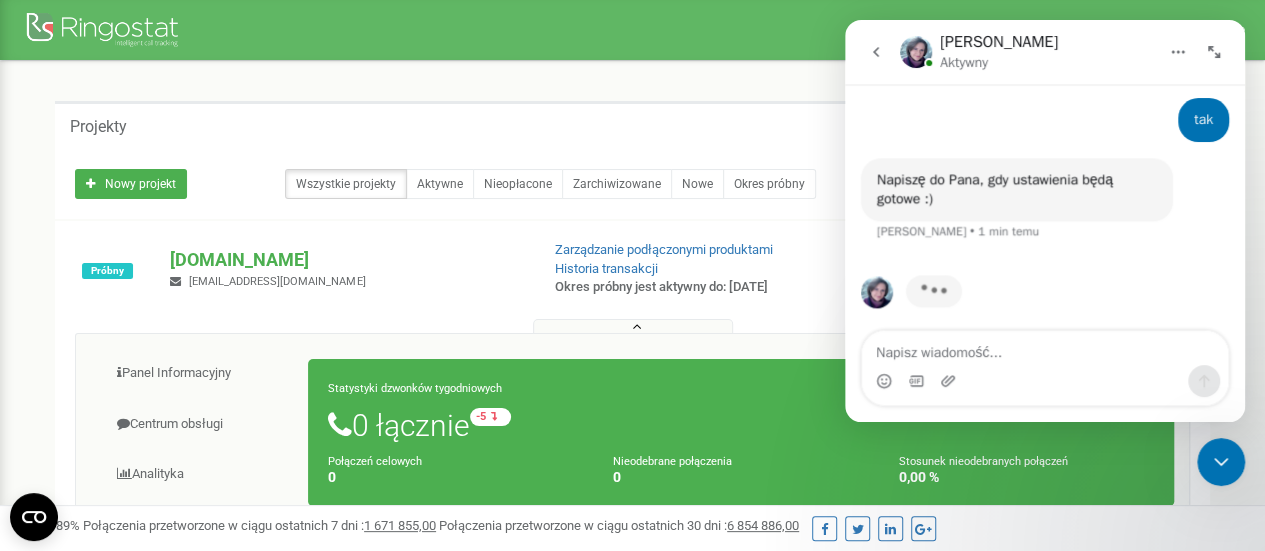 scroll, scrollTop: 1043, scrollLeft: 0, axis: vertical 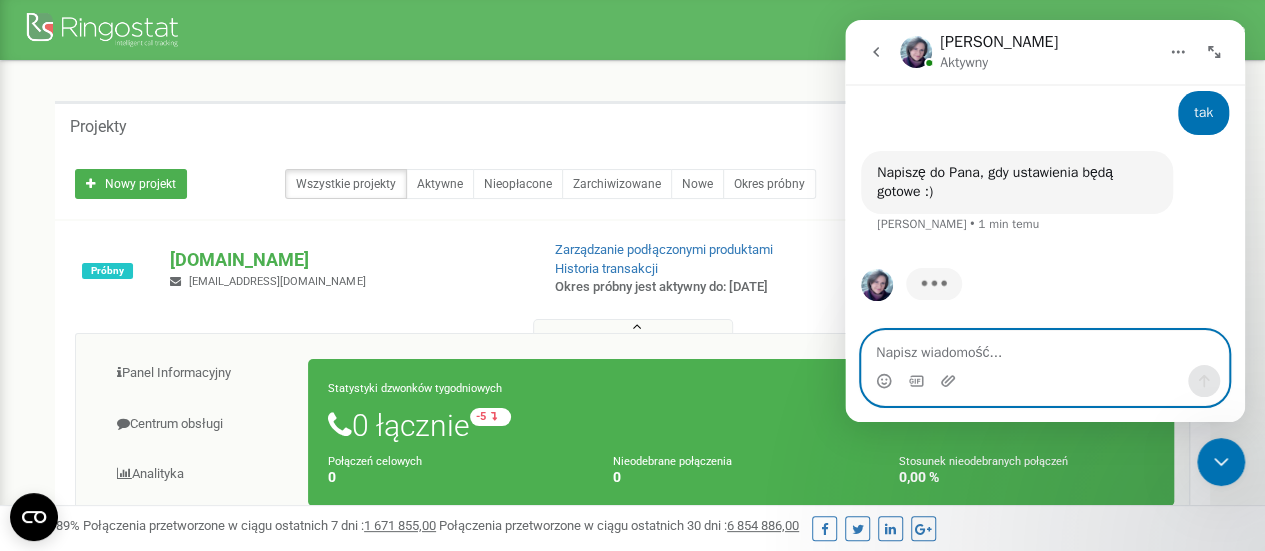 click at bounding box center (1045, 348) 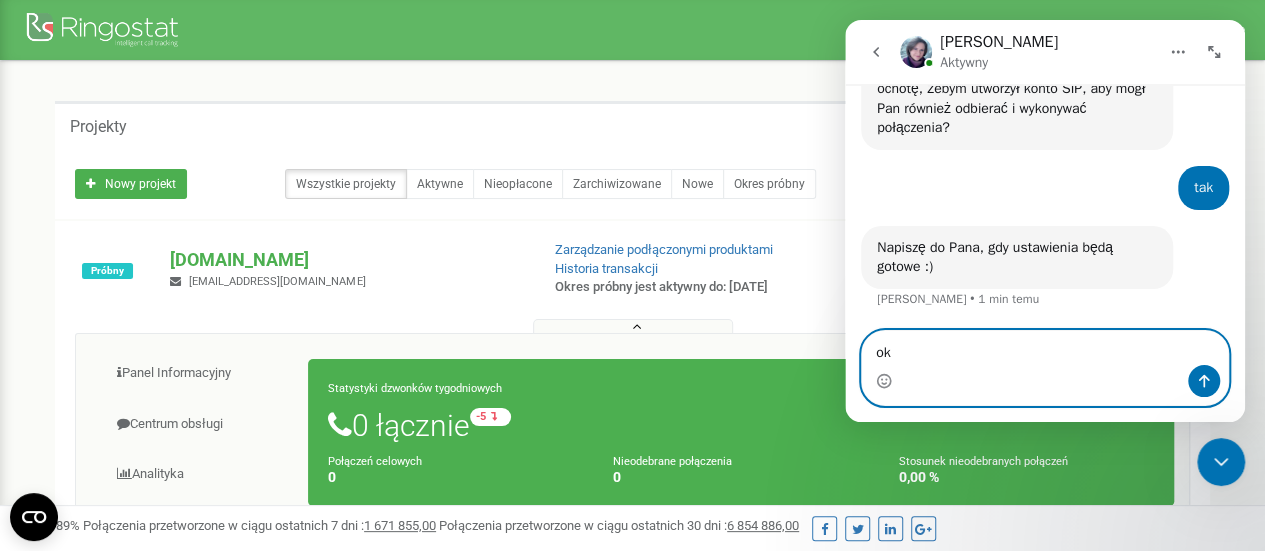 scroll, scrollTop: 966, scrollLeft: 0, axis: vertical 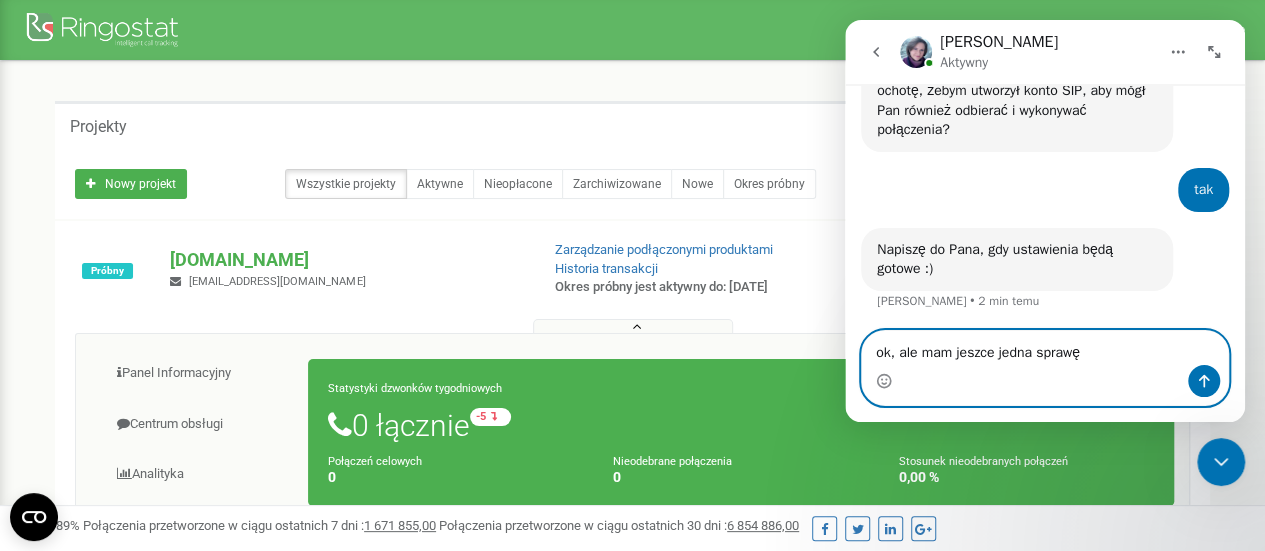 click on "ok, ale mam jeszce jedna sprawę" at bounding box center [1045, 348] 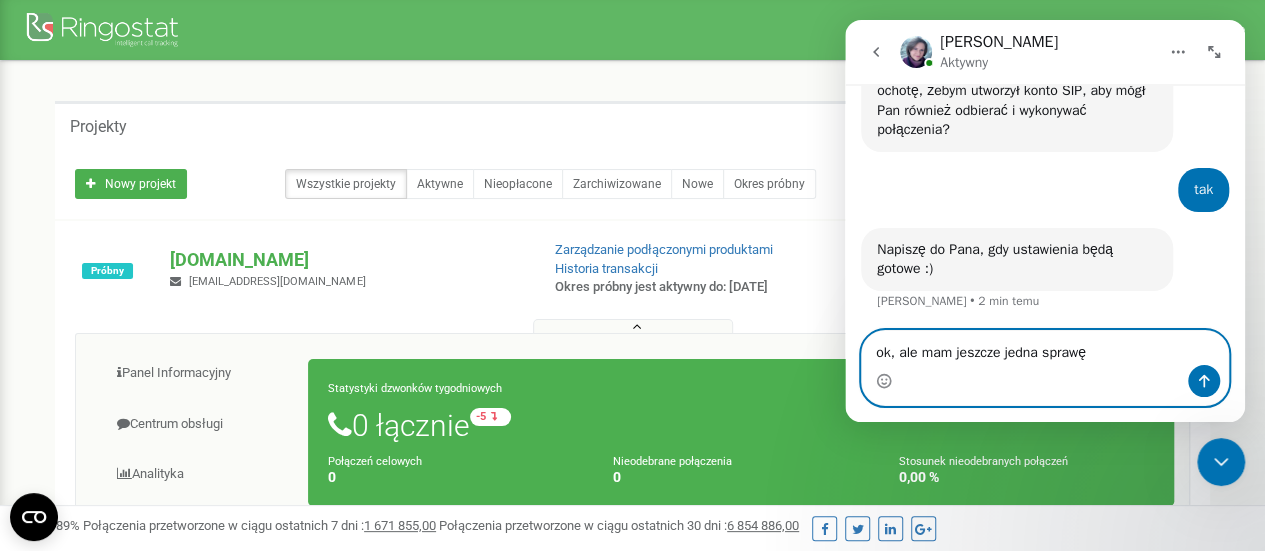 type on "ok, ale mam jeszcze jedna sprawę" 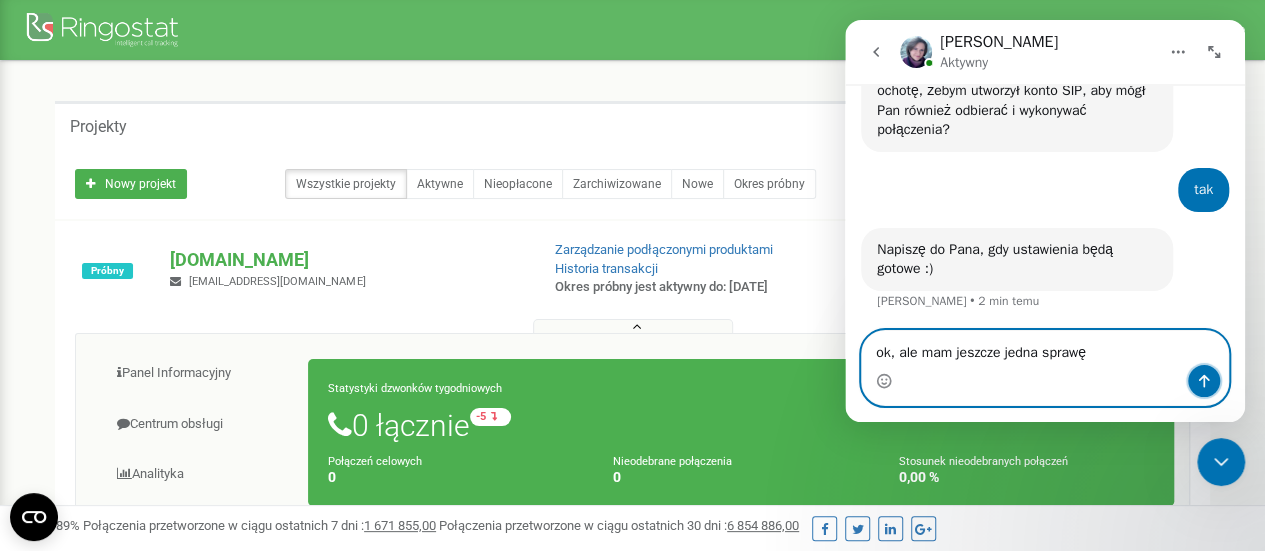 click 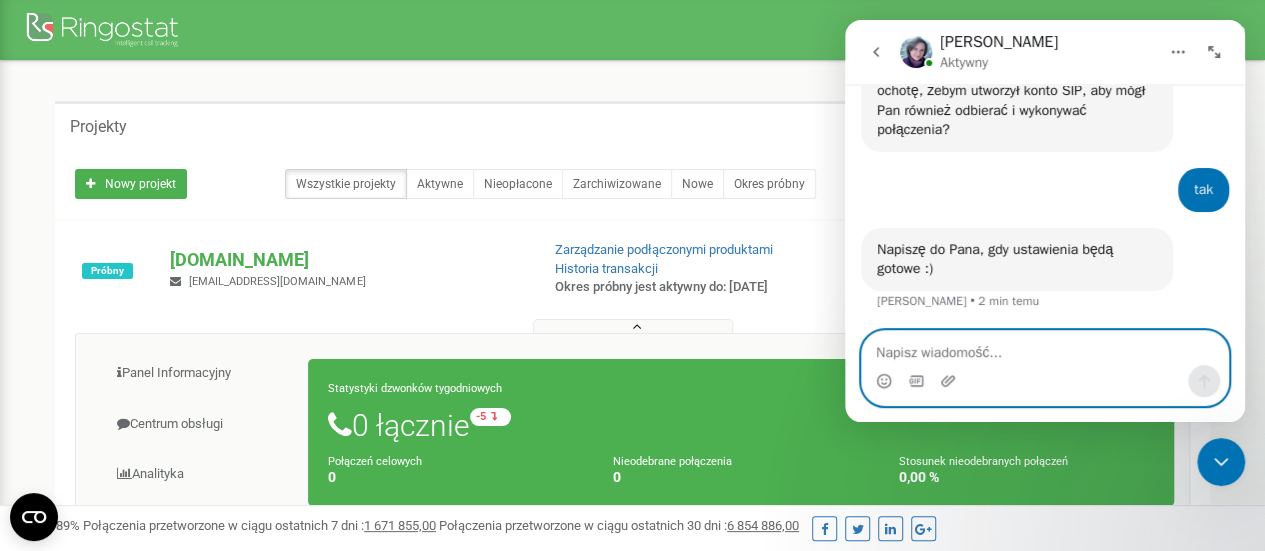 scroll, scrollTop: 1026, scrollLeft: 0, axis: vertical 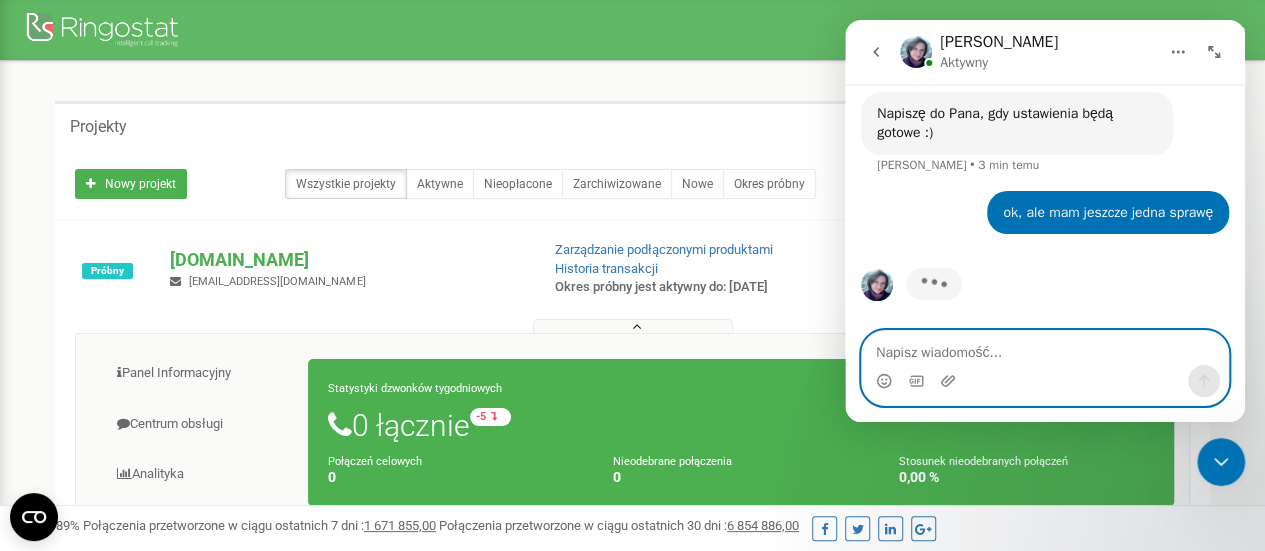 paste on "Raport o liczbie połączeń, efektywności menedżerów i źródeł projektu" 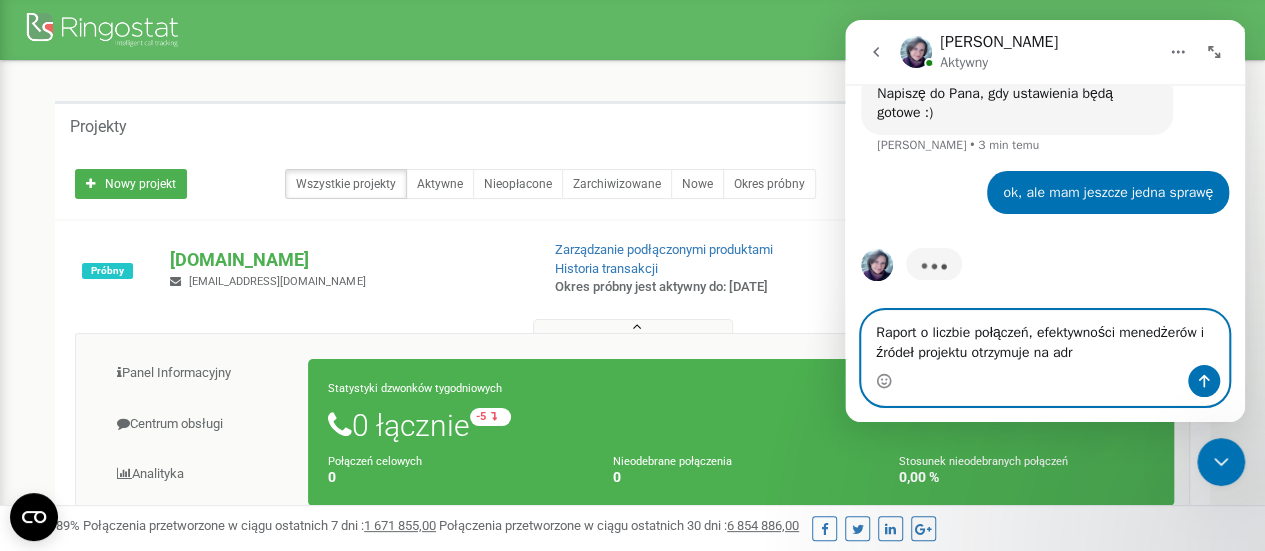 scroll, scrollTop: 1046, scrollLeft: 0, axis: vertical 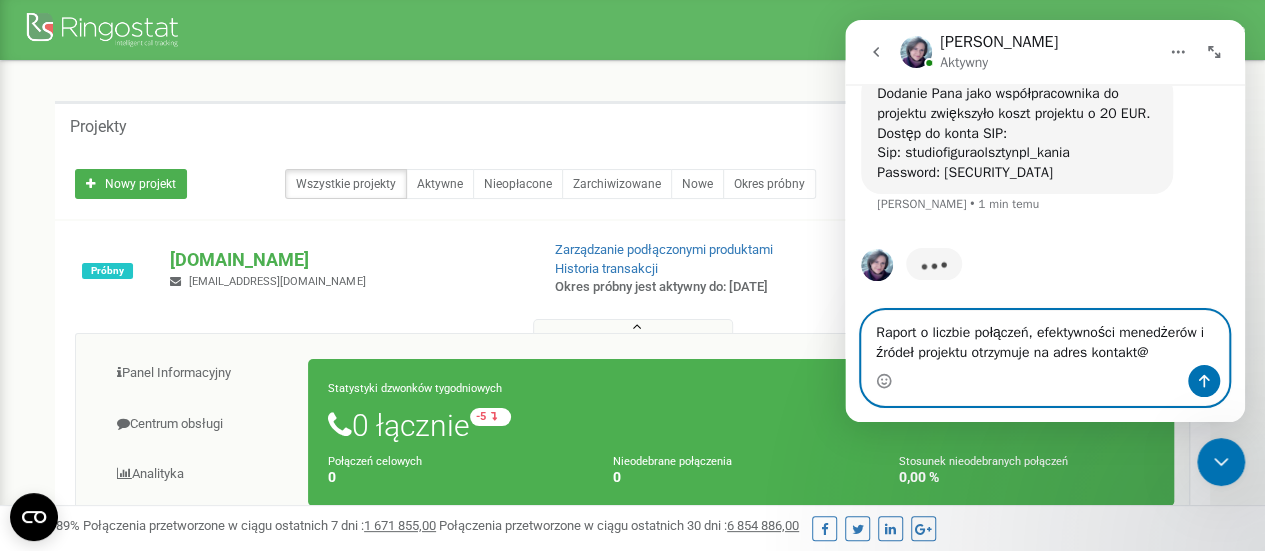 drag, startPoint x: 1147, startPoint y: 354, endPoint x: 865, endPoint y: 326, distance: 283.38666 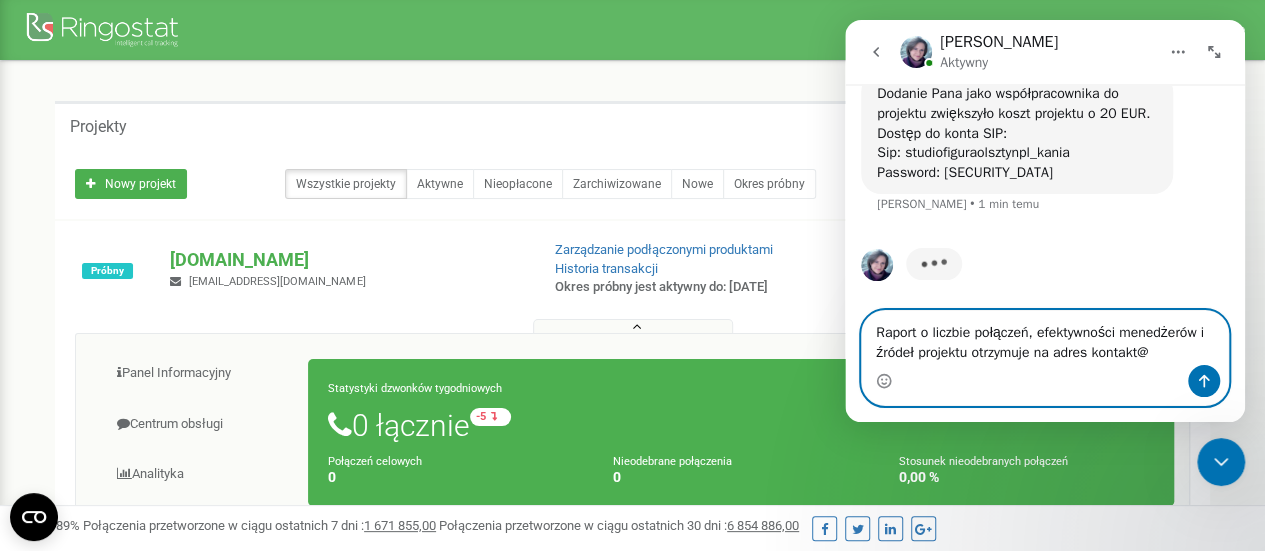 click on "Raport o liczbie połączeń, efektywności menedżerów i źródeł projektu otrzymuje na adres kontakt@" at bounding box center (1045, 338) 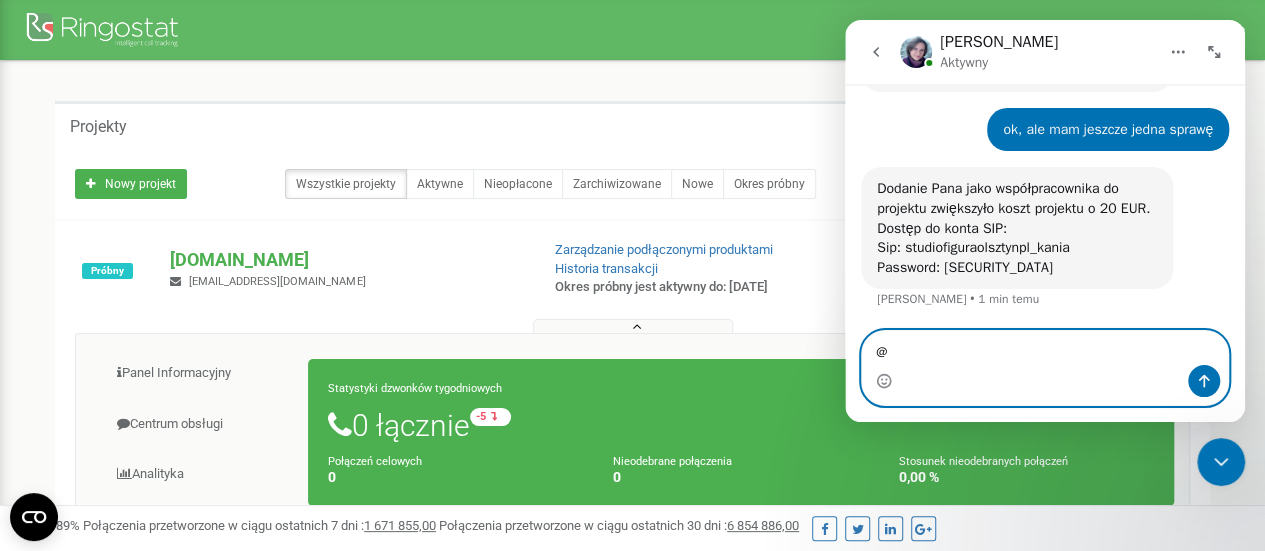 scroll, scrollTop: 1164, scrollLeft: 0, axis: vertical 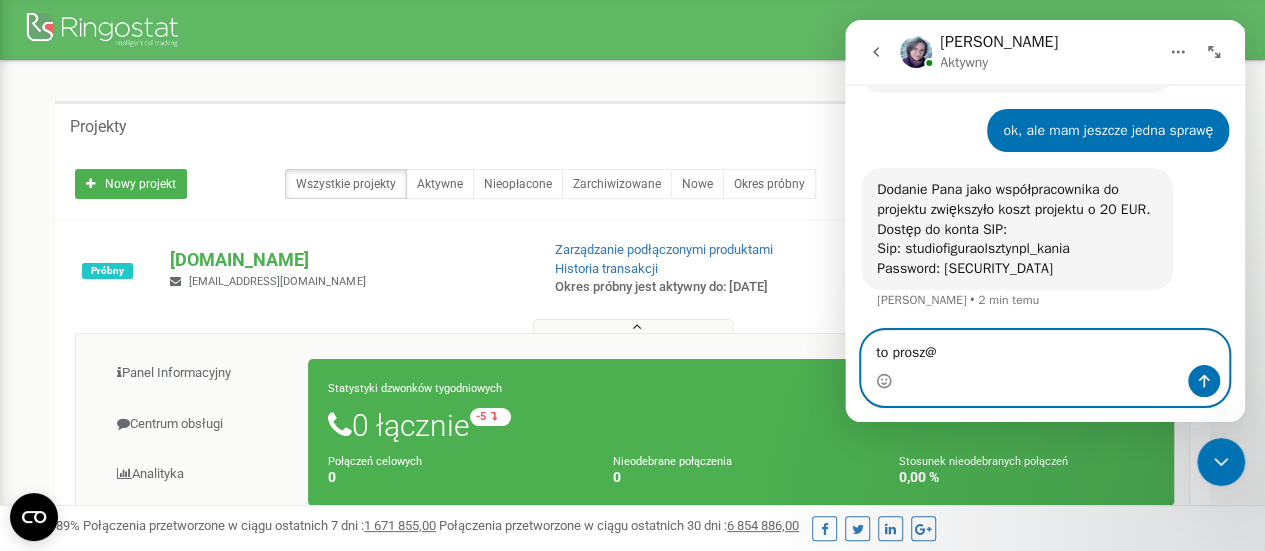 click on "to prosz@" at bounding box center (1045, 348) 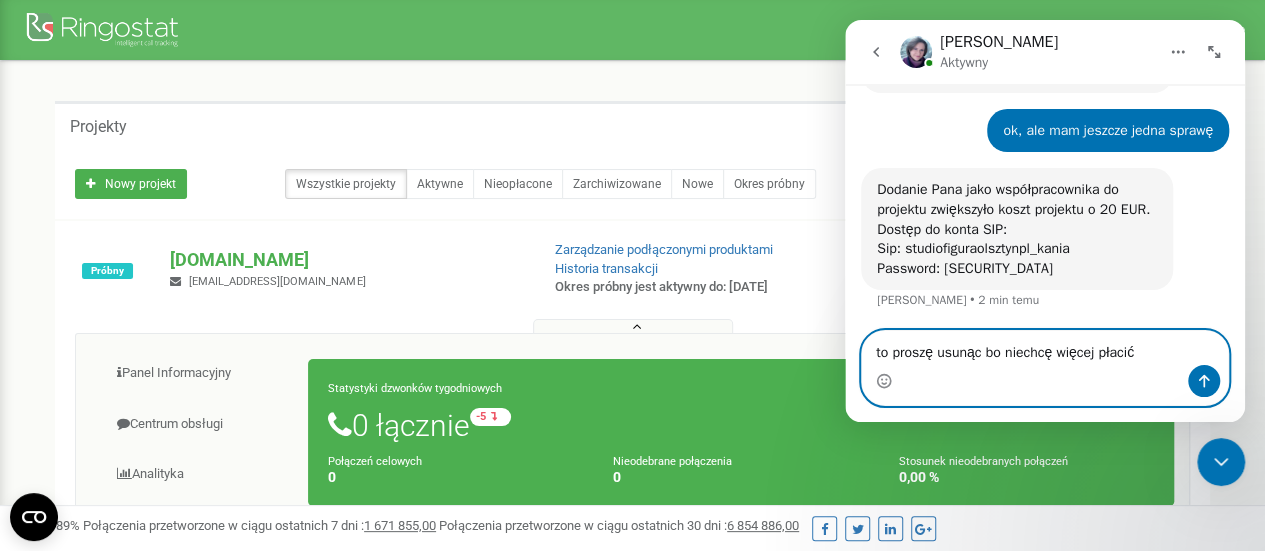 click on "to proszę usunąc bo niechcę więcej płacić" at bounding box center (1045, 348) 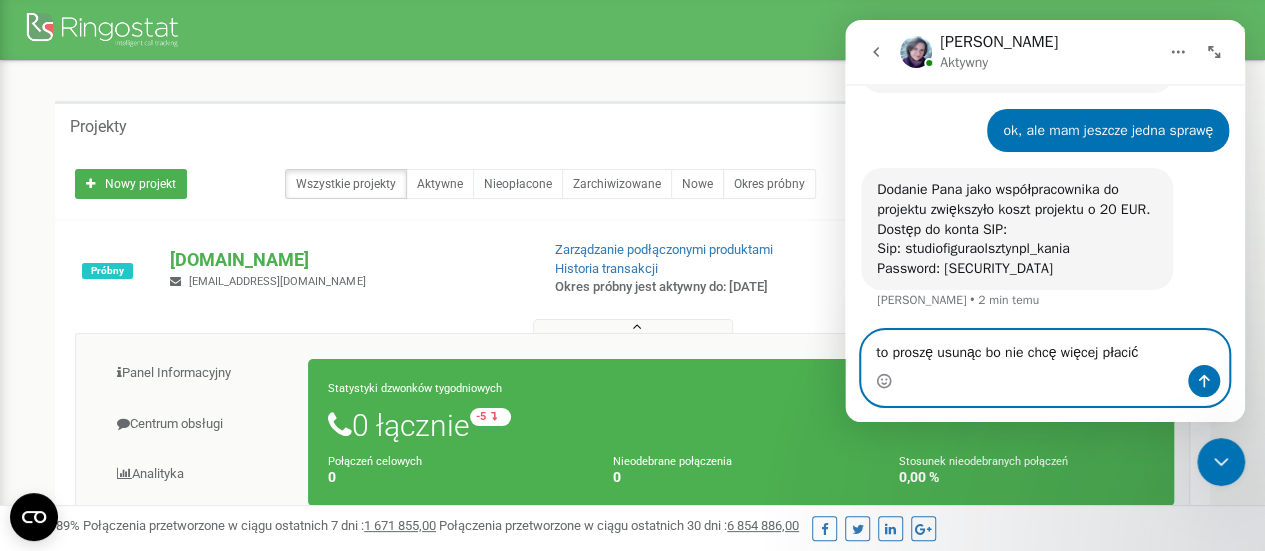 type on "to proszę usunąc bo nie chcę więcej płacić" 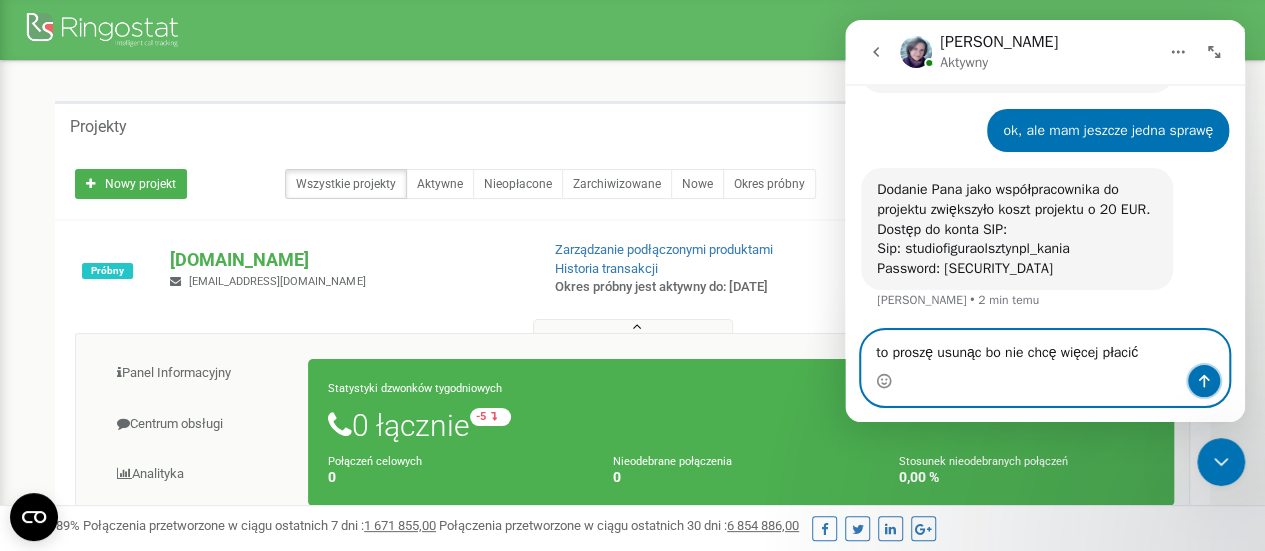 click 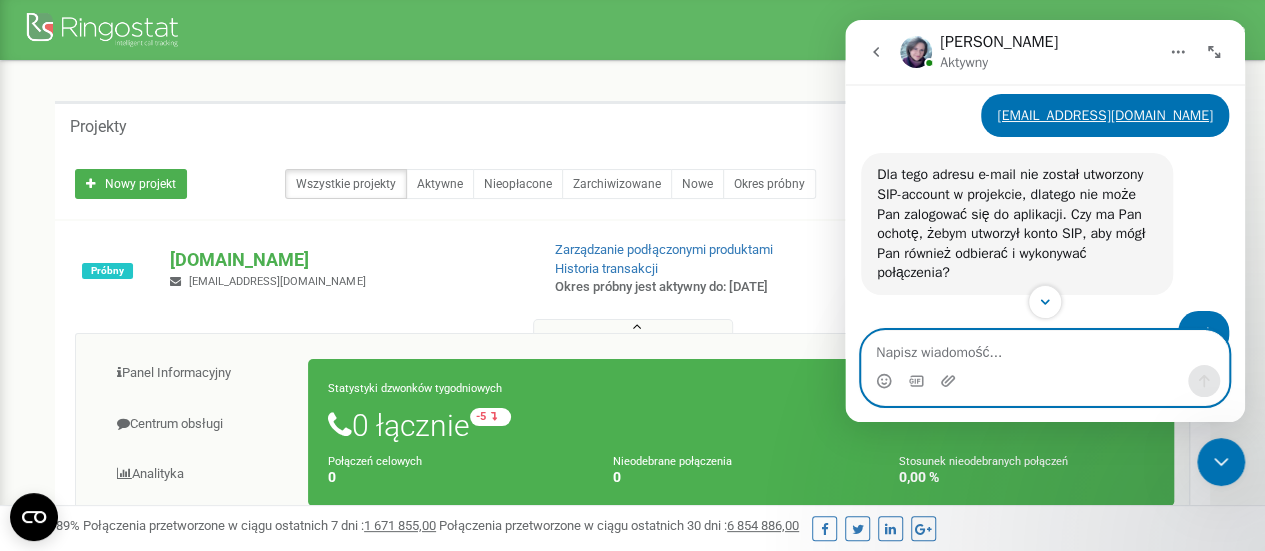 scroll, scrollTop: 1223, scrollLeft: 0, axis: vertical 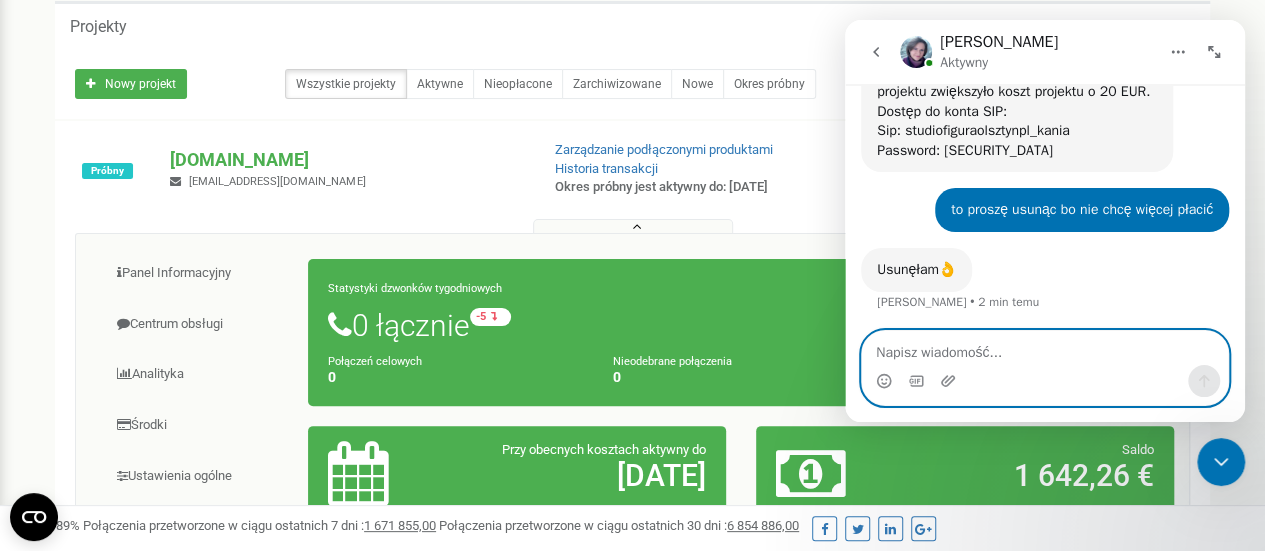 paste on "Raport o liczbie połączeń, efektywności menedżerów i źródeł projektu" 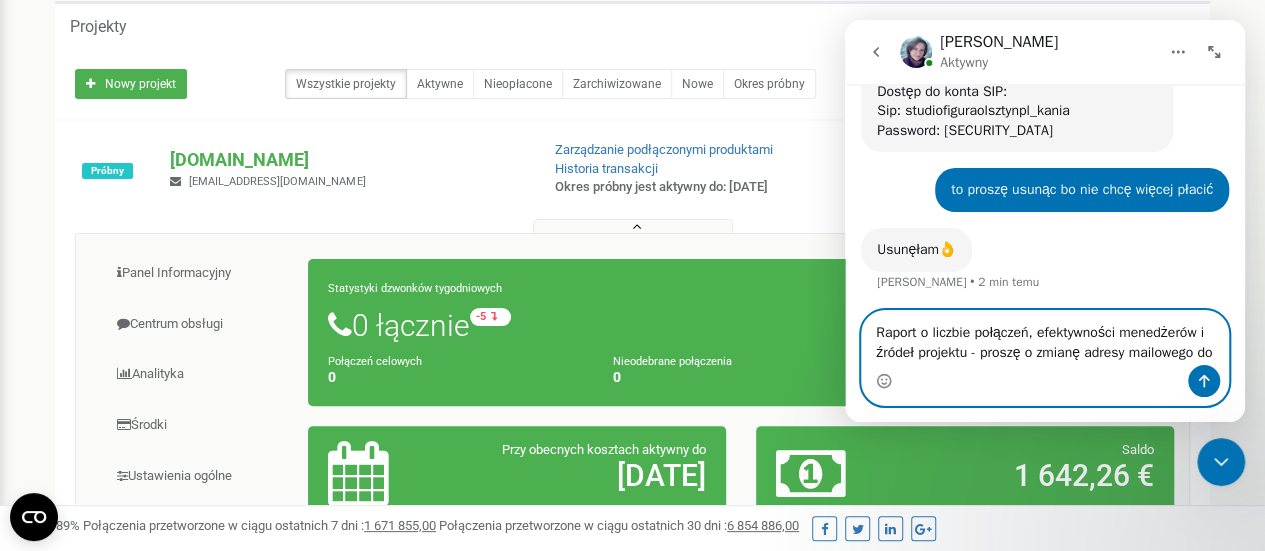 scroll, scrollTop: 1322, scrollLeft: 0, axis: vertical 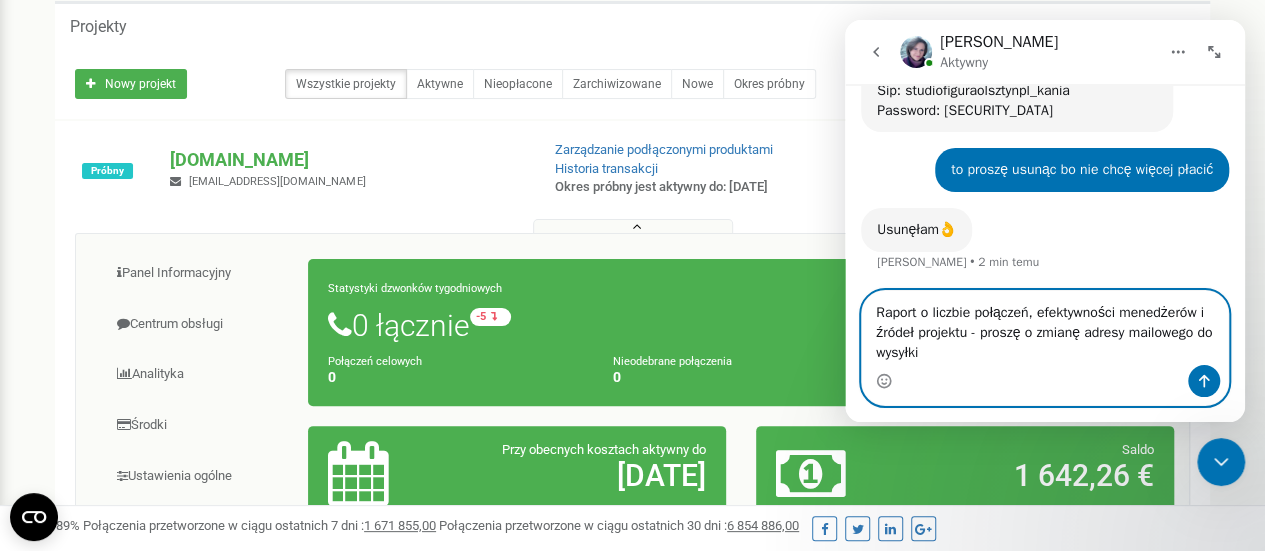 click on "Raport o liczbie połączeń, efektywności menedżerów i źródeł projektu - proszę o zmianę adresy mailowego do wysyłki" at bounding box center [1045, 328] 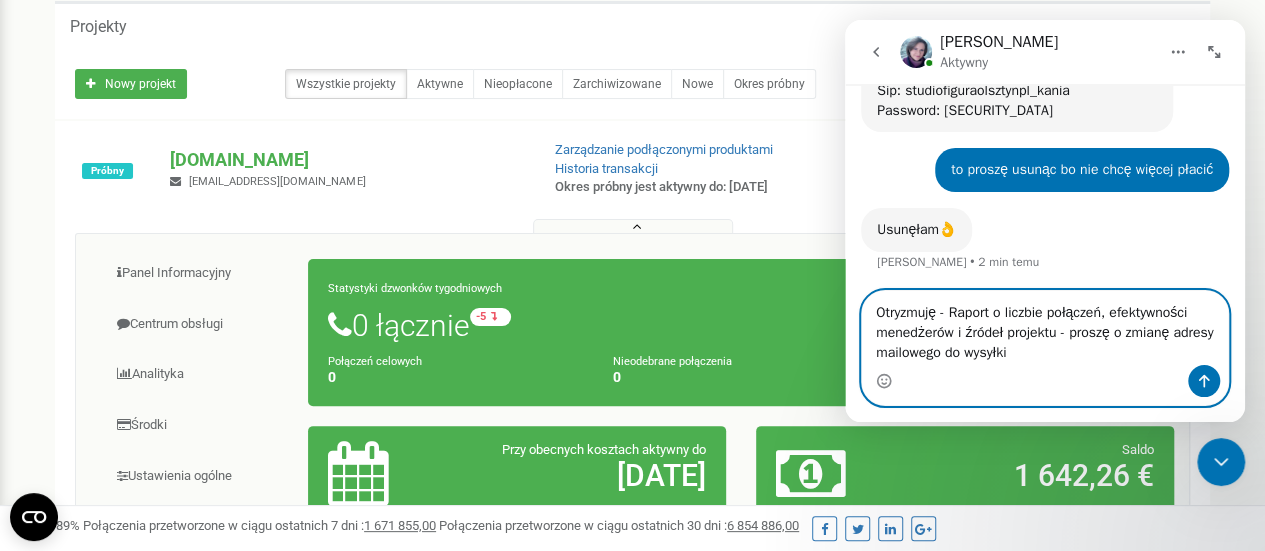 click on "Otryzmuję - Raport o liczbie połączeń, efektywności menedżerów i źródeł projektu - proszę o zmianę adresy mailowego do wysyłki" at bounding box center [1045, 328] 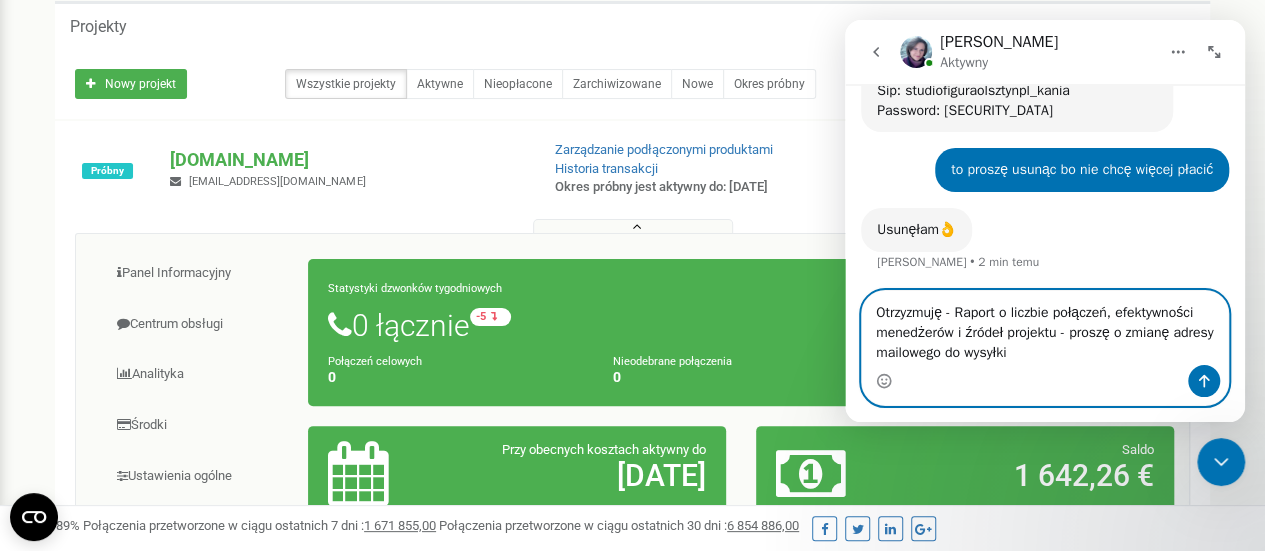 click on "Otrzyzmuję - Raport o liczbie połączeń, efektywności menedżerów i źródeł projektu - proszę o zmianę adresy mailowego do wysyłki" at bounding box center [1045, 328] 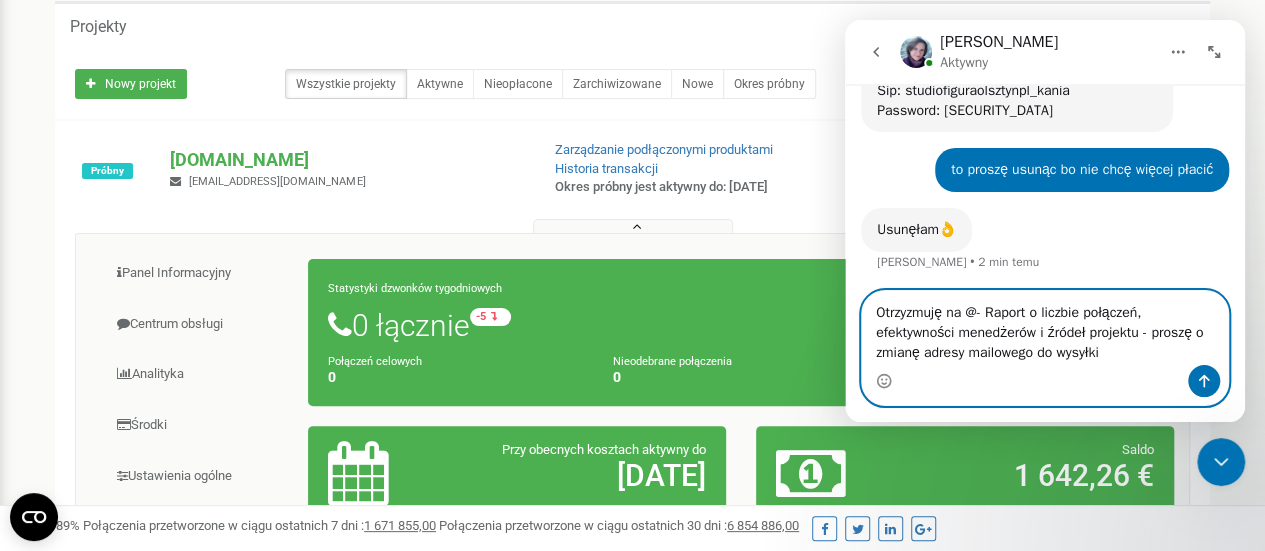 click on "Otrzyzmuję na @- Raport o liczbie połączeń, efektywności menedżerów i źródeł projektu - proszę o zmianę adresy mailowego do wysyłki" at bounding box center [1045, 328] 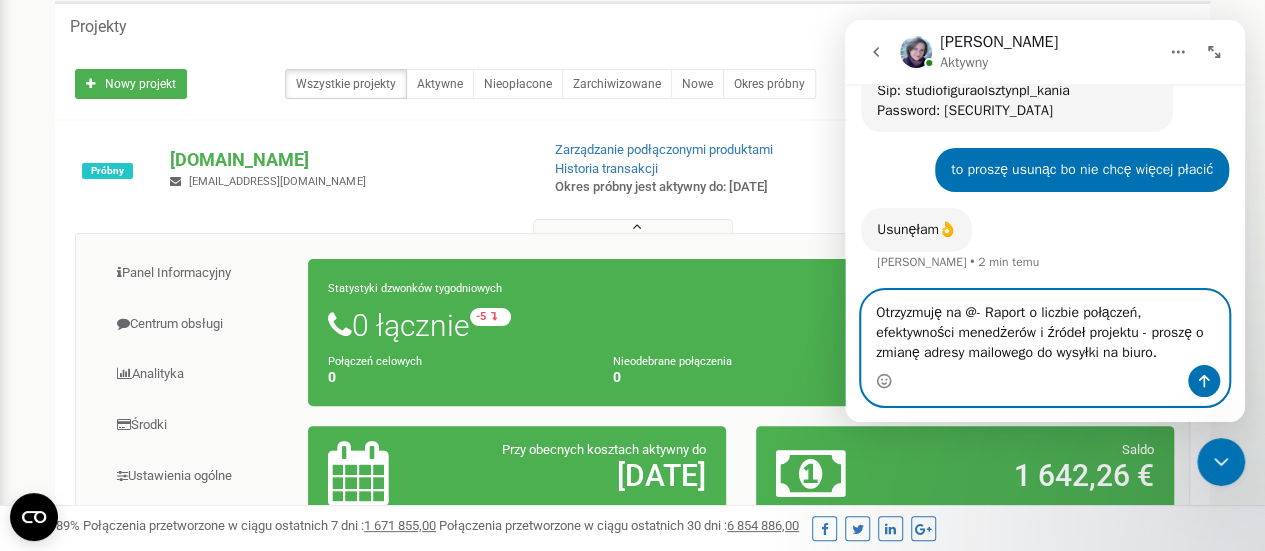 scroll, scrollTop: 0, scrollLeft: 0, axis: both 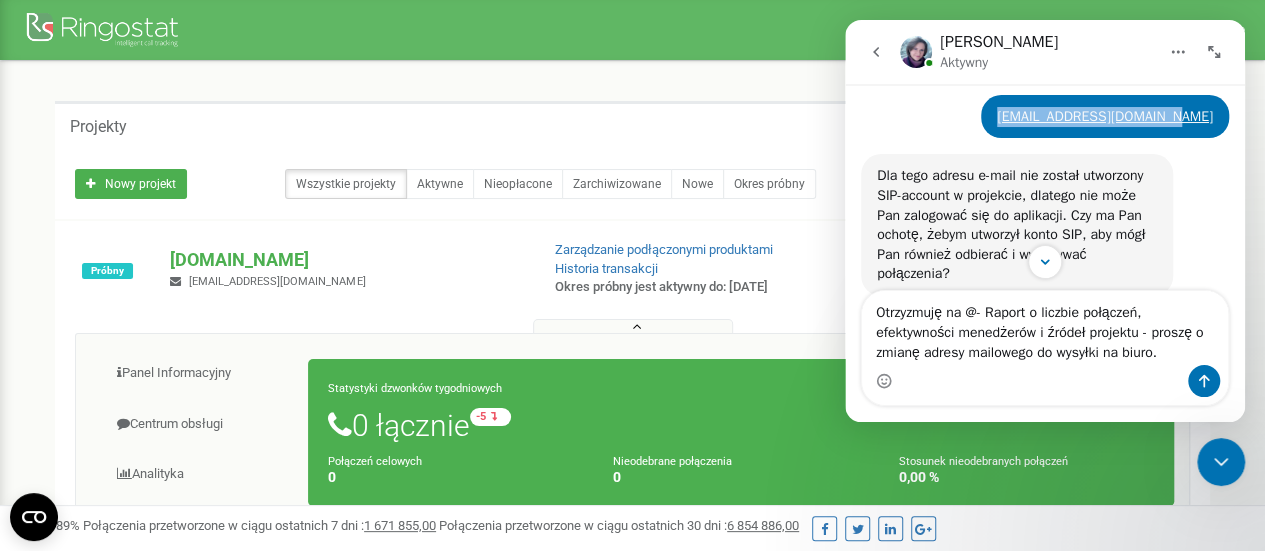 drag, startPoint x: 1029, startPoint y: 115, endPoint x: 1207, endPoint y: 115, distance: 178 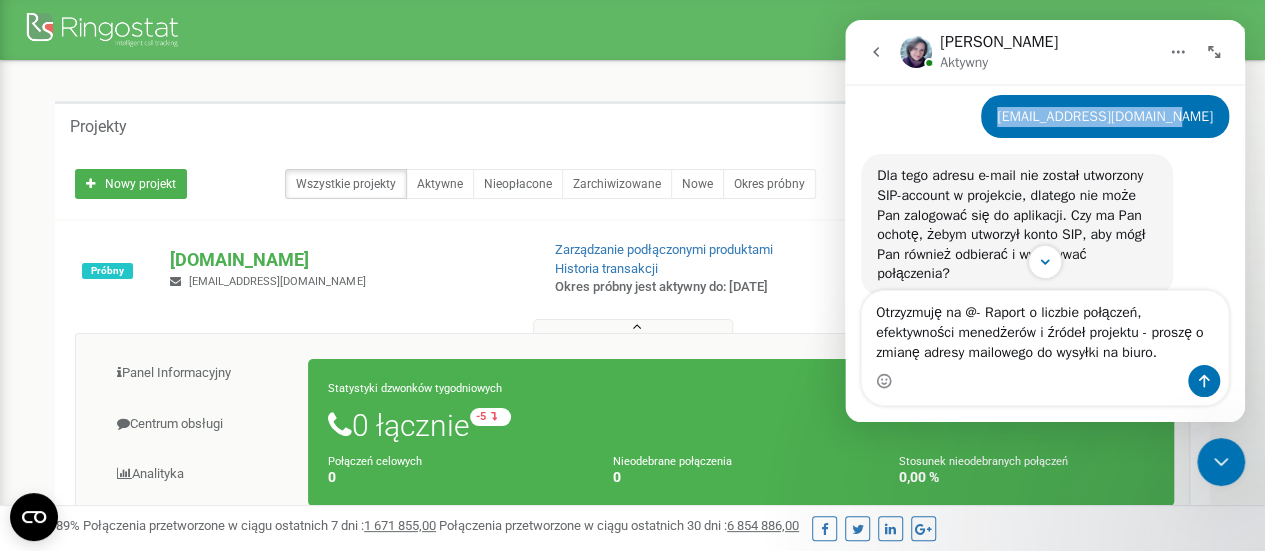 copy on "[EMAIL_ADDRESS][DOMAIN_NAME]" 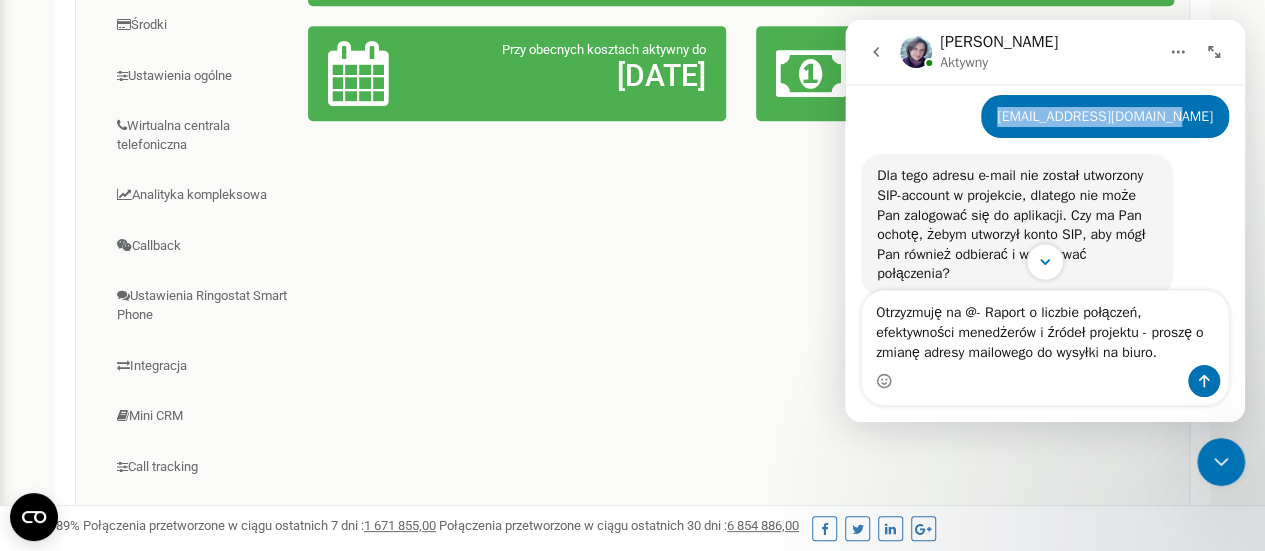 scroll, scrollTop: 648, scrollLeft: 0, axis: vertical 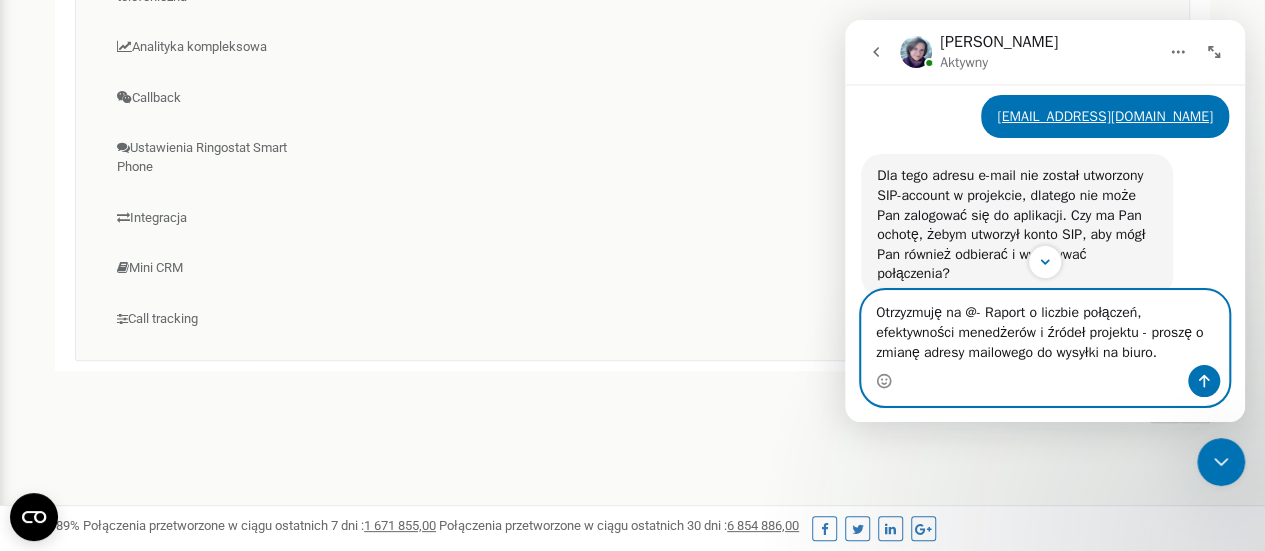 click on "Otrzyzmuję na @- Raport o liczbie połączeń, efektywności menedżerów i źródeł projektu - proszę o zmianę adresy mailowego do wysyłki na biuro." at bounding box center [1045, 328] 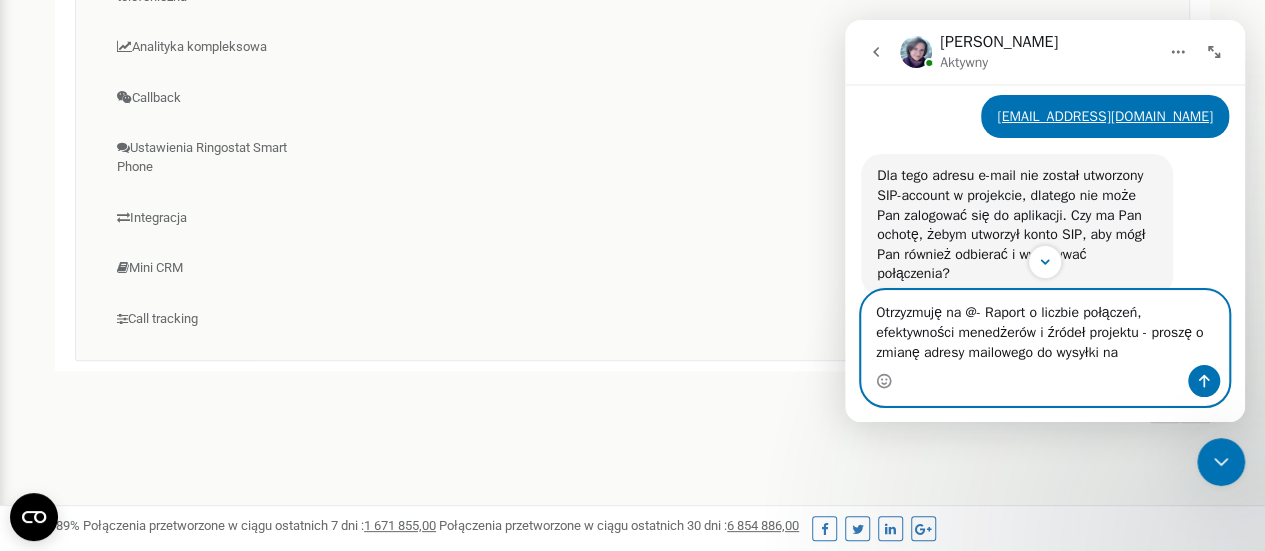 paste on "[EMAIL_ADDRESS][DOMAIN_NAME]" 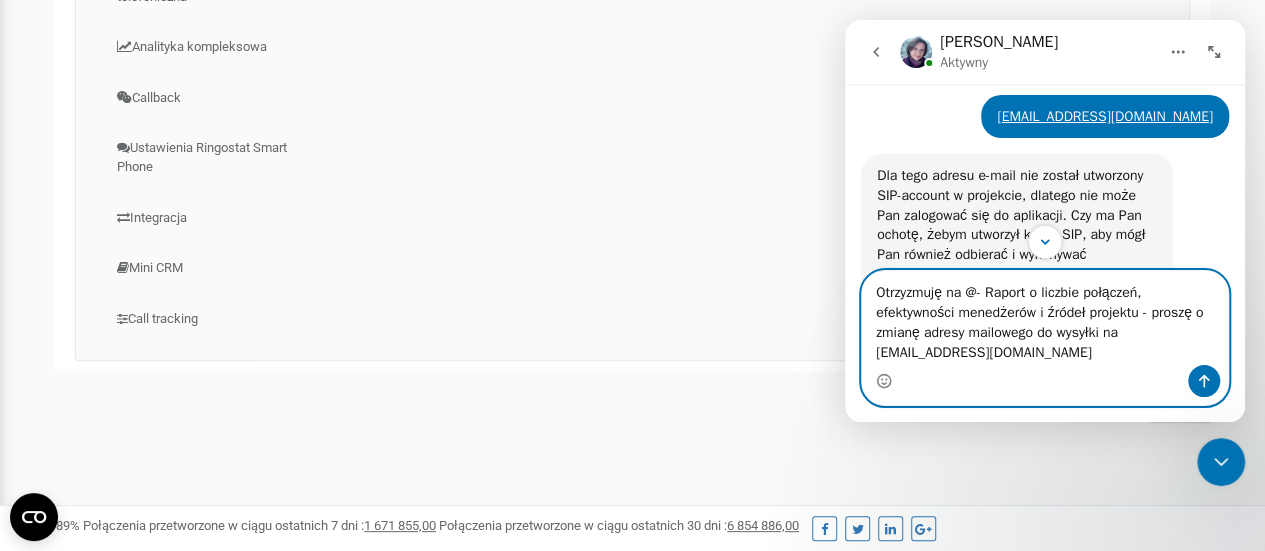 type on "Otrzyzmuję na @- Raport o liczbie połączeń, efektywności menedżerów i źródeł projektu - proszę o zmianę adresy mailowego do wysyłki na [EMAIL_ADDRESS][DOMAIN_NAME]" 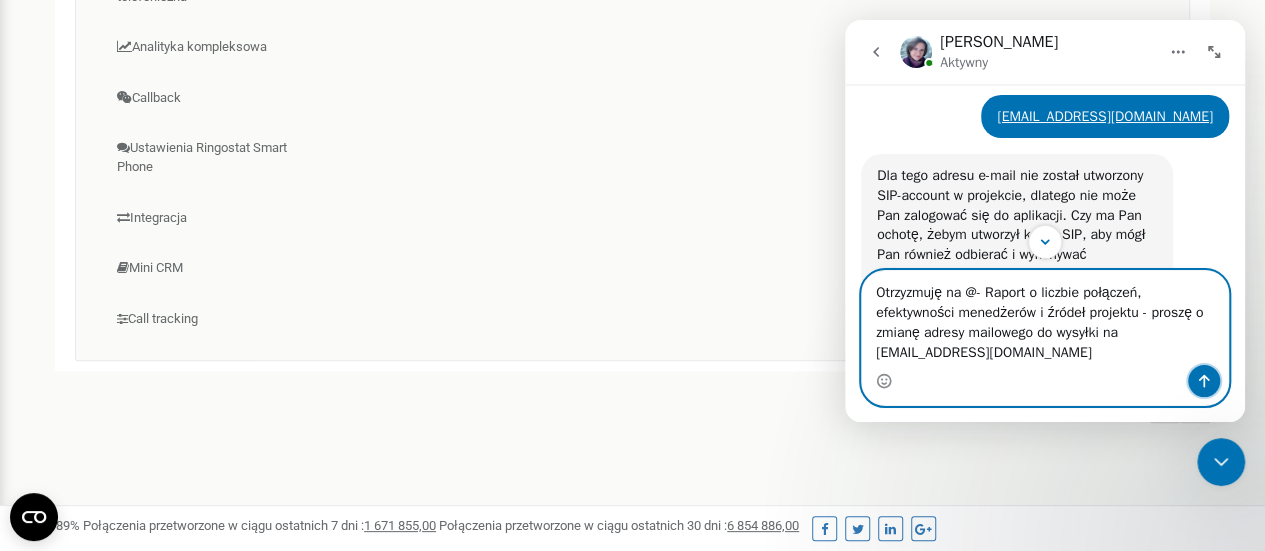 click at bounding box center [1204, 381] 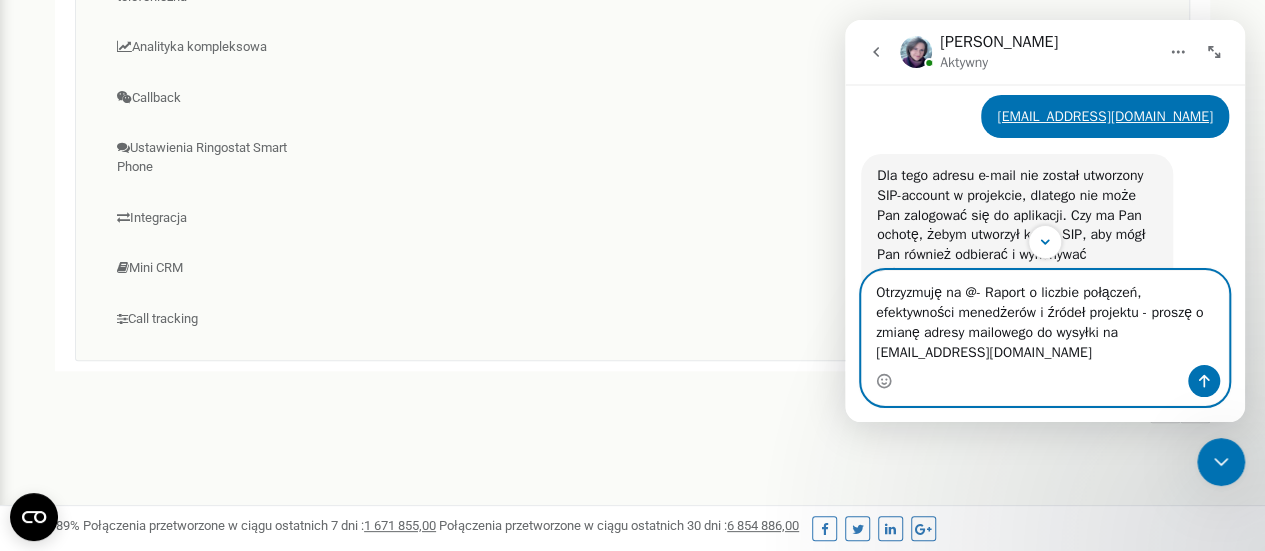 type 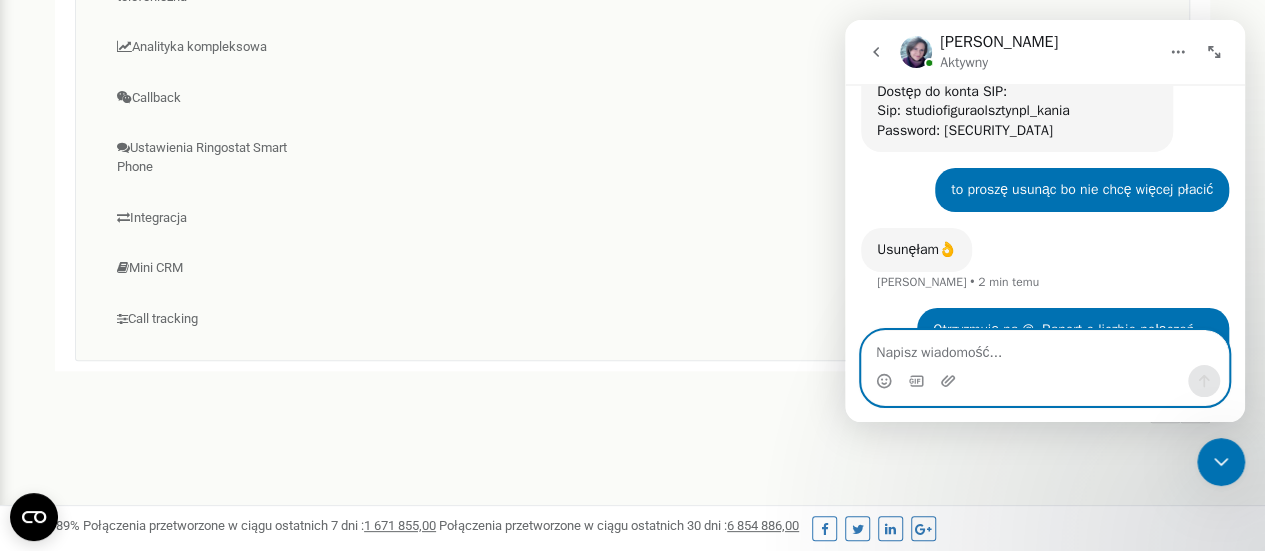 scroll, scrollTop: 1401, scrollLeft: 0, axis: vertical 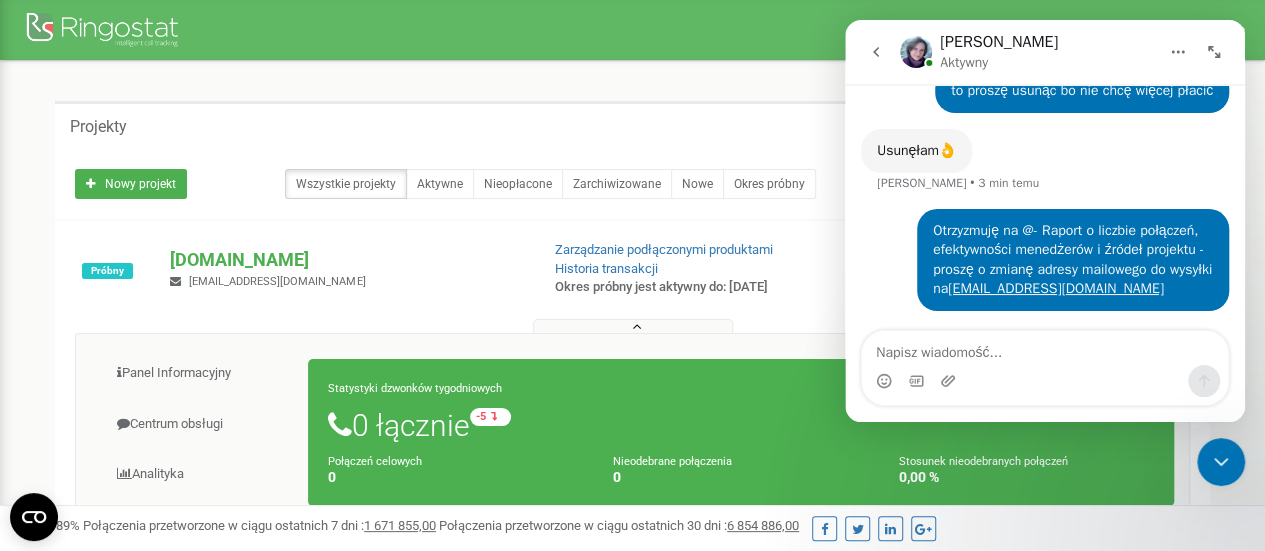 click 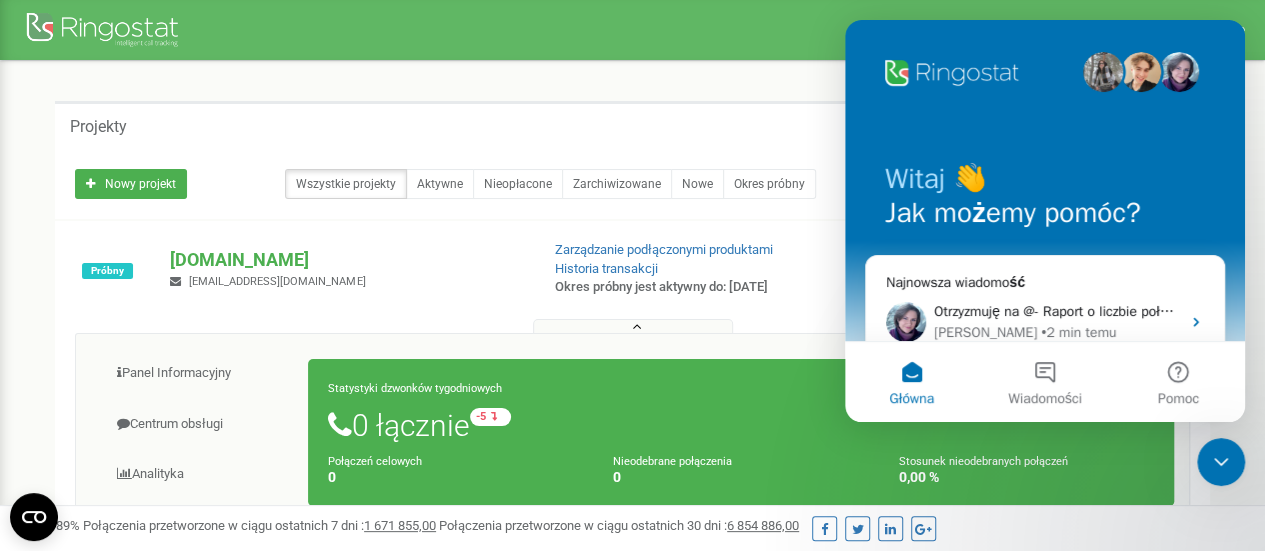 scroll, scrollTop: 0, scrollLeft: 0, axis: both 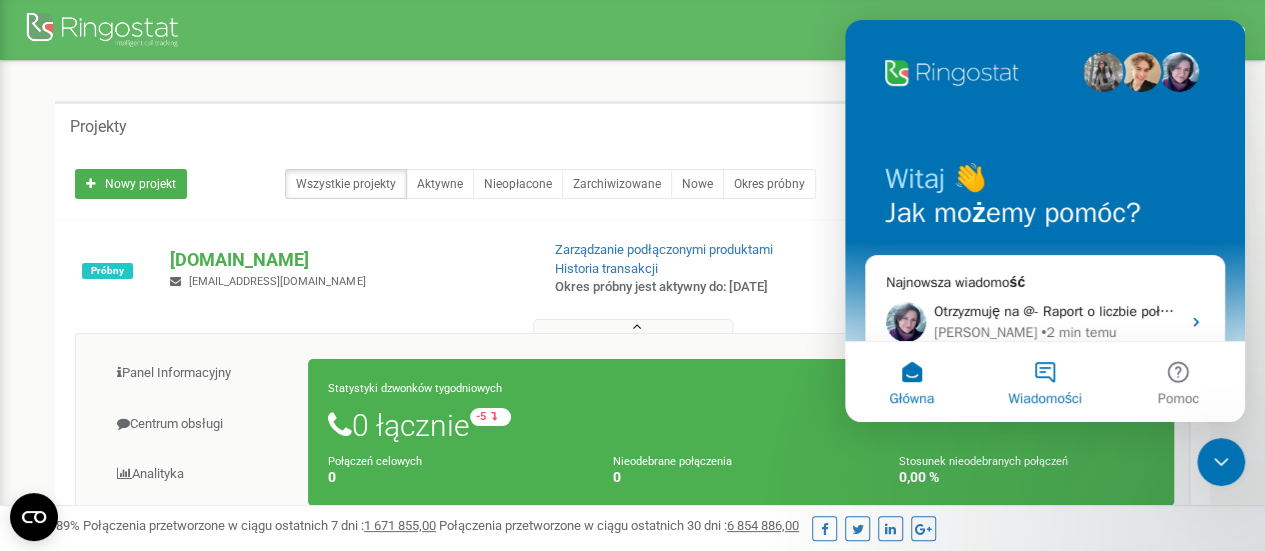 click on "Wiadomości" at bounding box center (1044, 382) 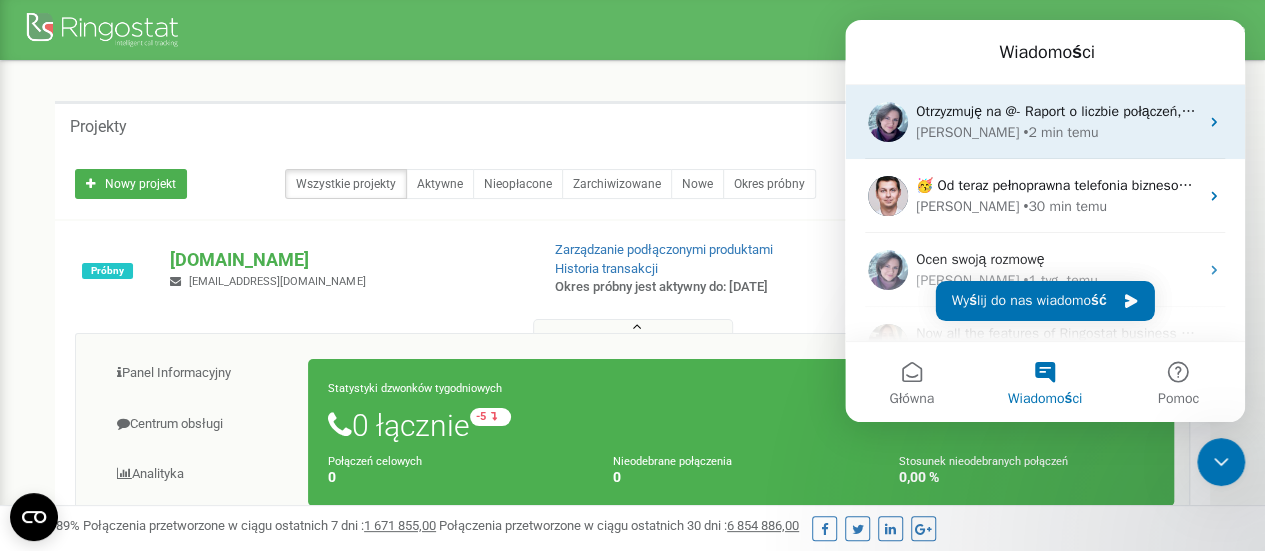 click on "Otrzyzmuję na @- Raport o liczbie połączeń, efektywności menedżerów i źródeł projektu - proszę o zmianę adresy mailowego do wysyłki na [EMAIL_ADDRESS][DOMAIN_NAME]" at bounding box center [1447, 111] 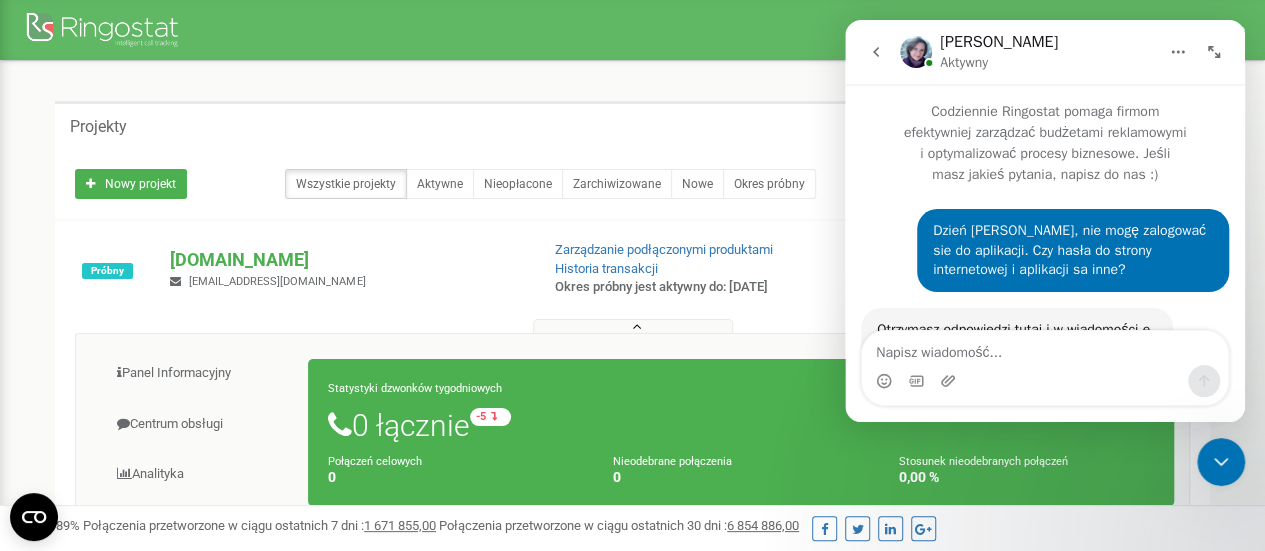 scroll, scrollTop: 0, scrollLeft: 0, axis: both 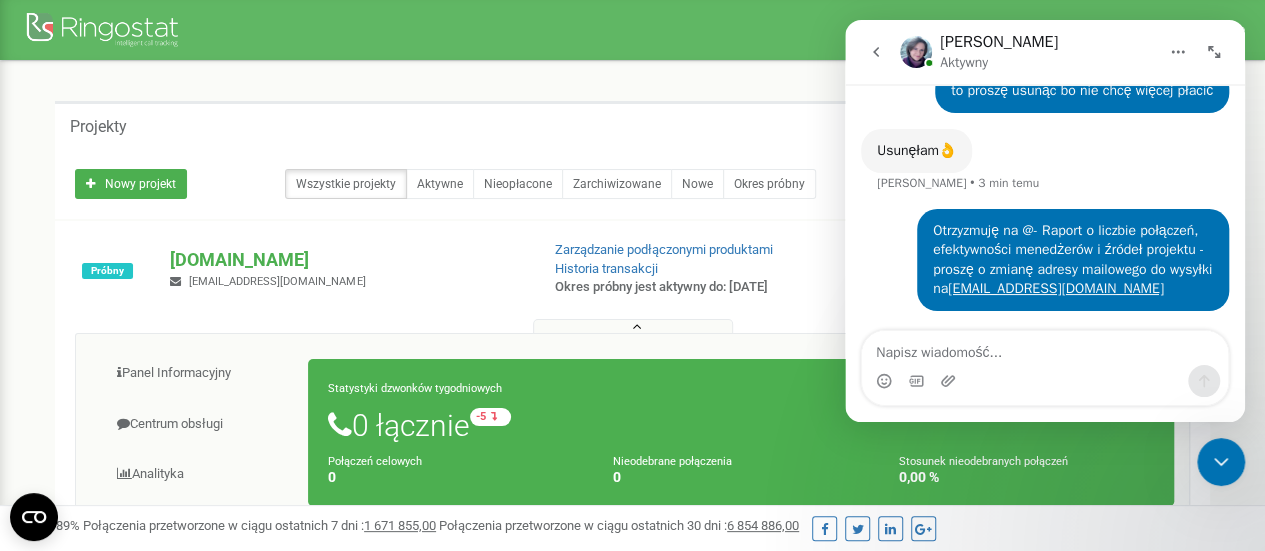 click at bounding box center [876, 52] 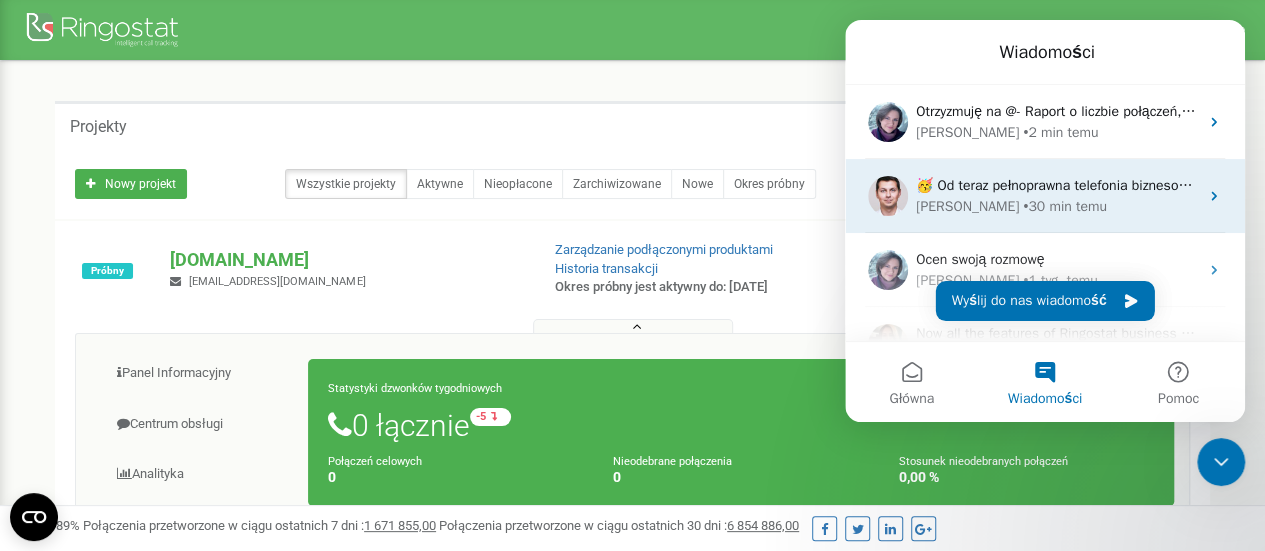 scroll, scrollTop: 100, scrollLeft: 0, axis: vertical 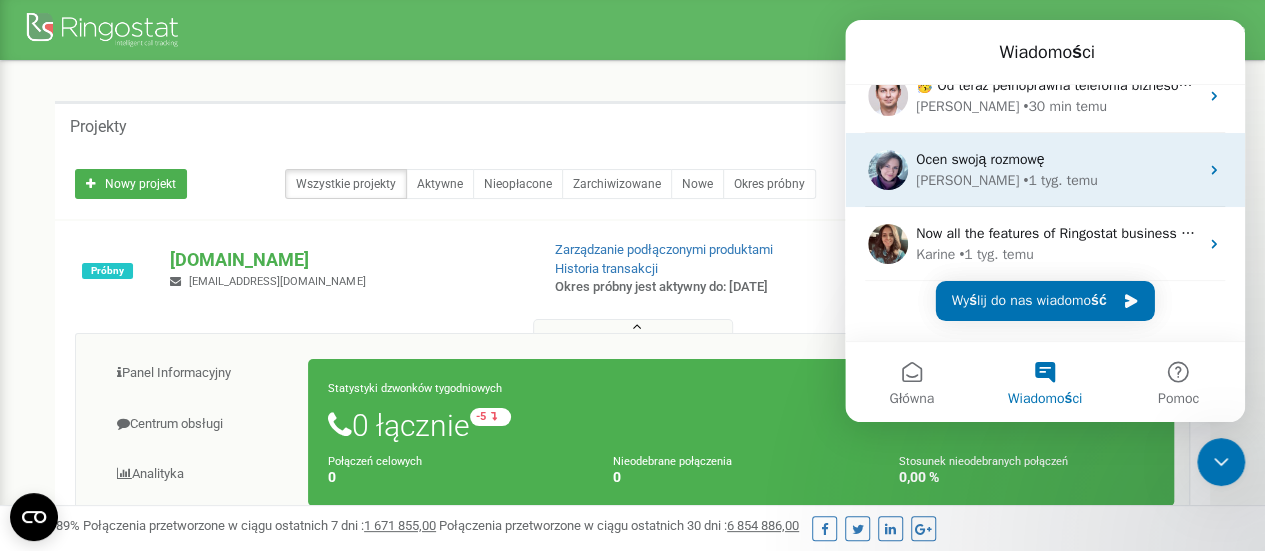 click on "[PERSON_NAME] •  1 tyg. temu" at bounding box center (1057, 180) 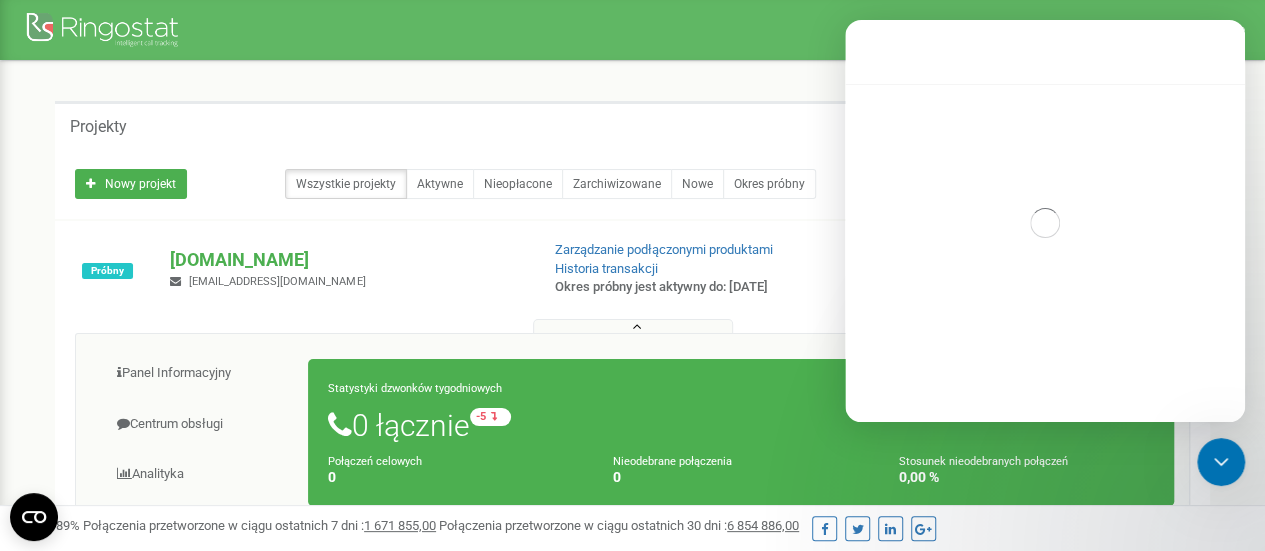 scroll, scrollTop: 38, scrollLeft: 0, axis: vertical 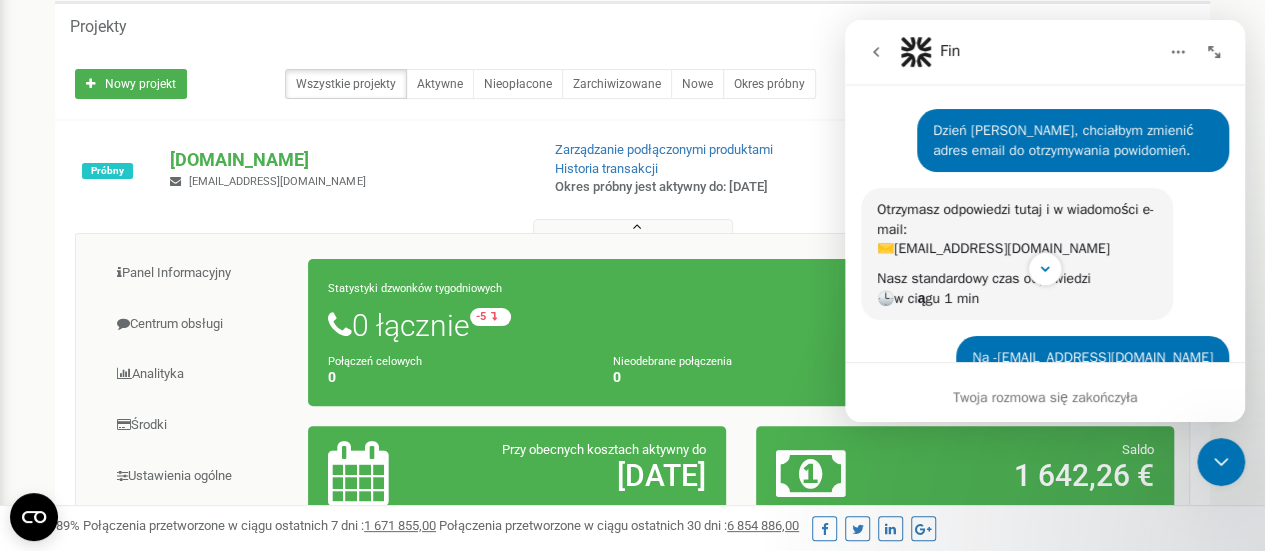 click 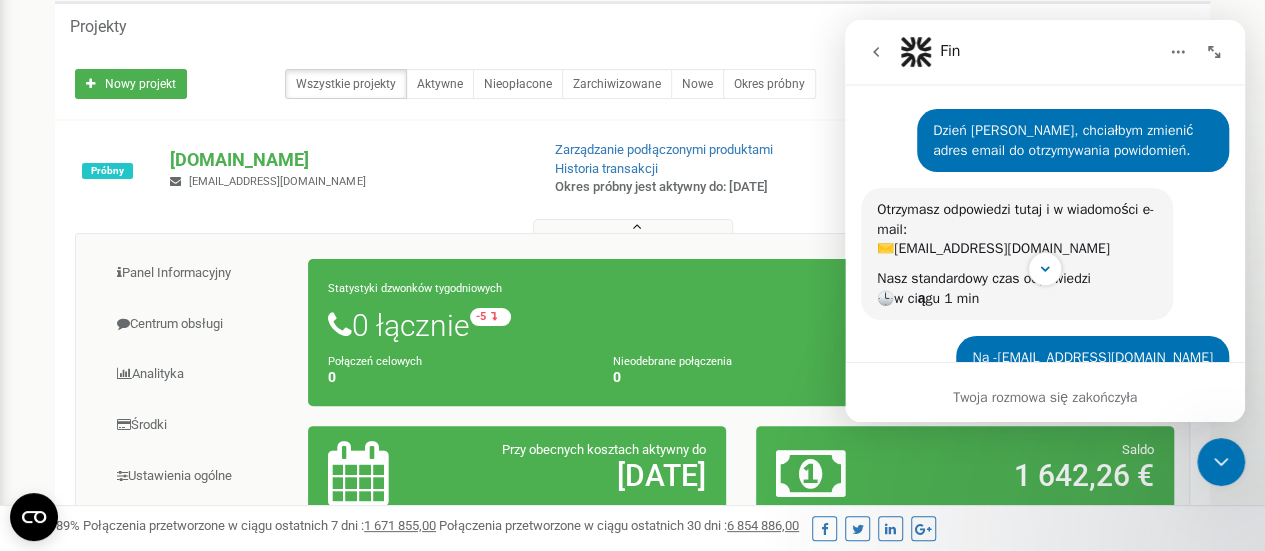scroll, scrollTop: 0, scrollLeft: 0, axis: both 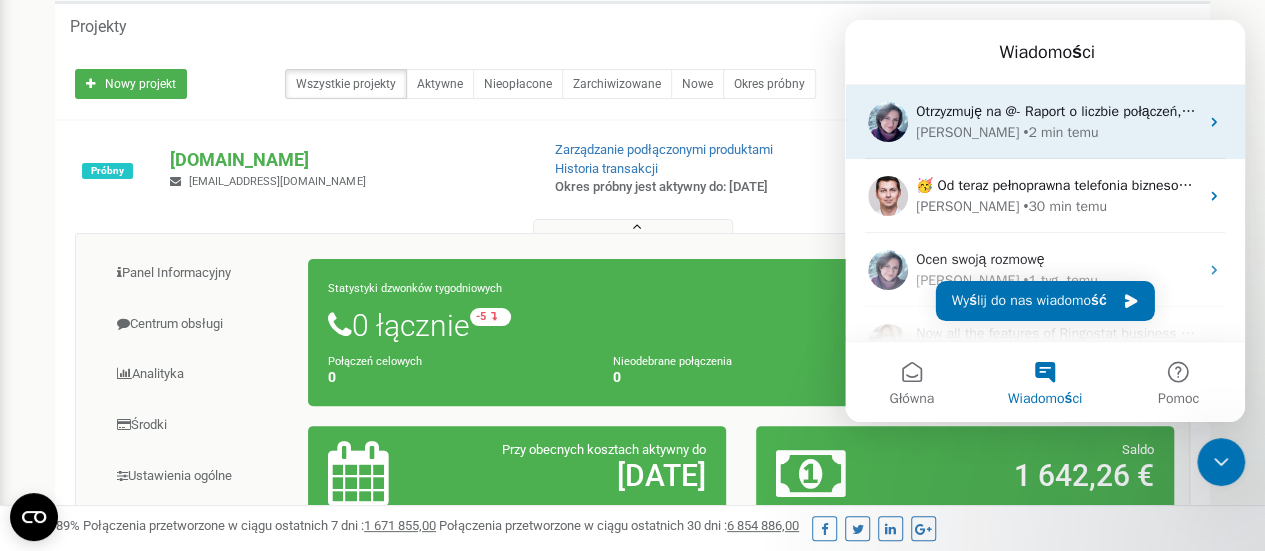 click on "Otrzyzmuję na @- Raport o liczbie połączeń, efektywności menedżerów i źródeł projektu - proszę o zmianę adresy mailowego do wysyłki na [EMAIL_ADDRESS][DOMAIN_NAME]" at bounding box center [1447, 111] 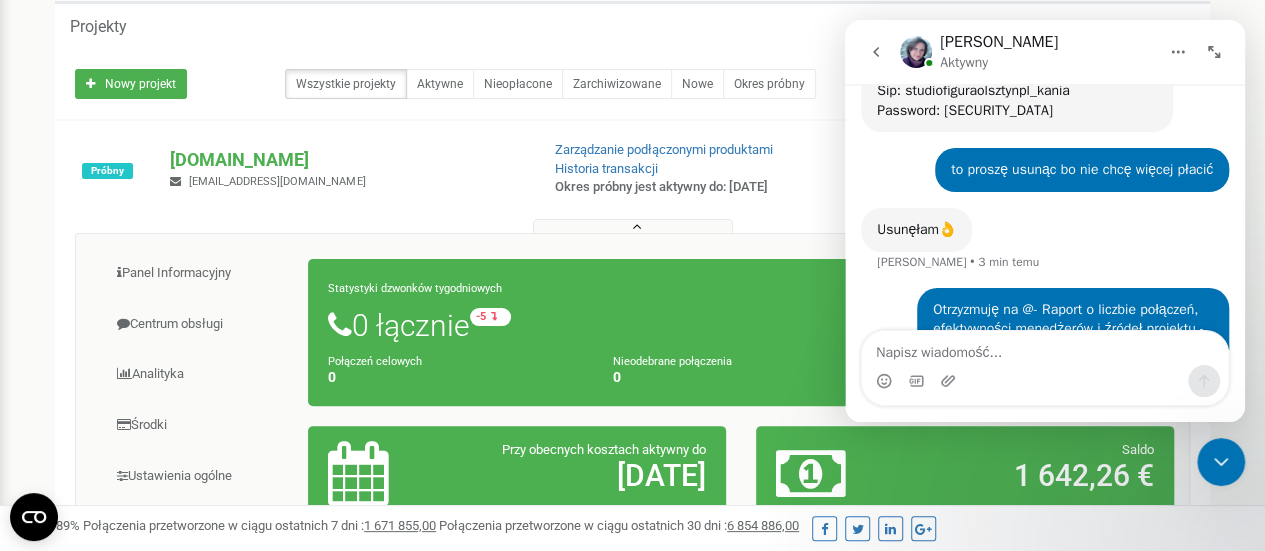 scroll, scrollTop: 1401, scrollLeft: 0, axis: vertical 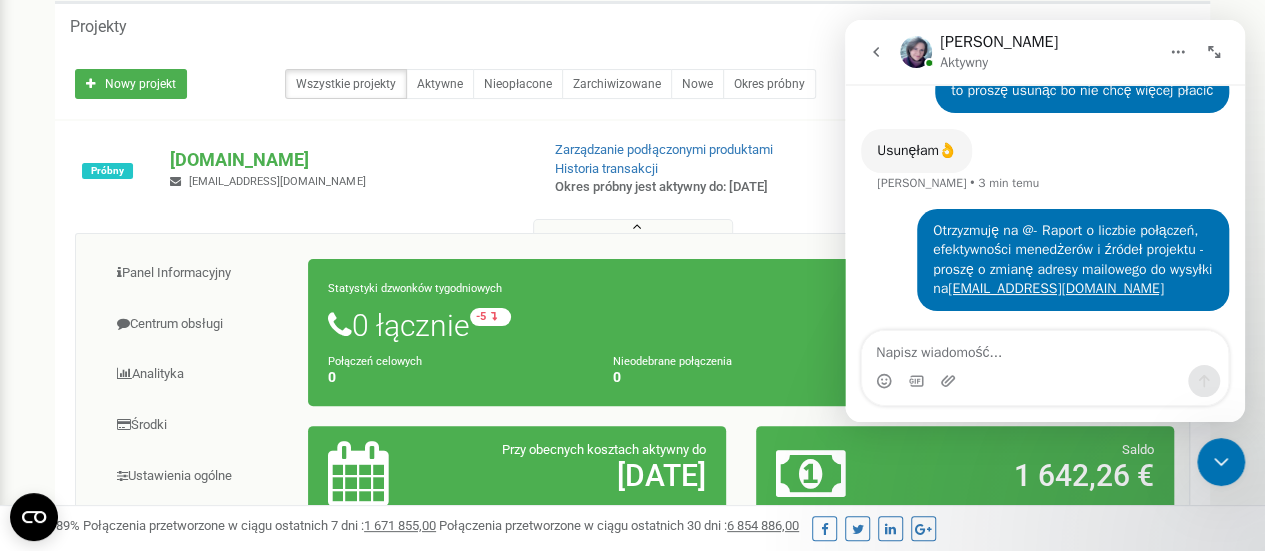 click 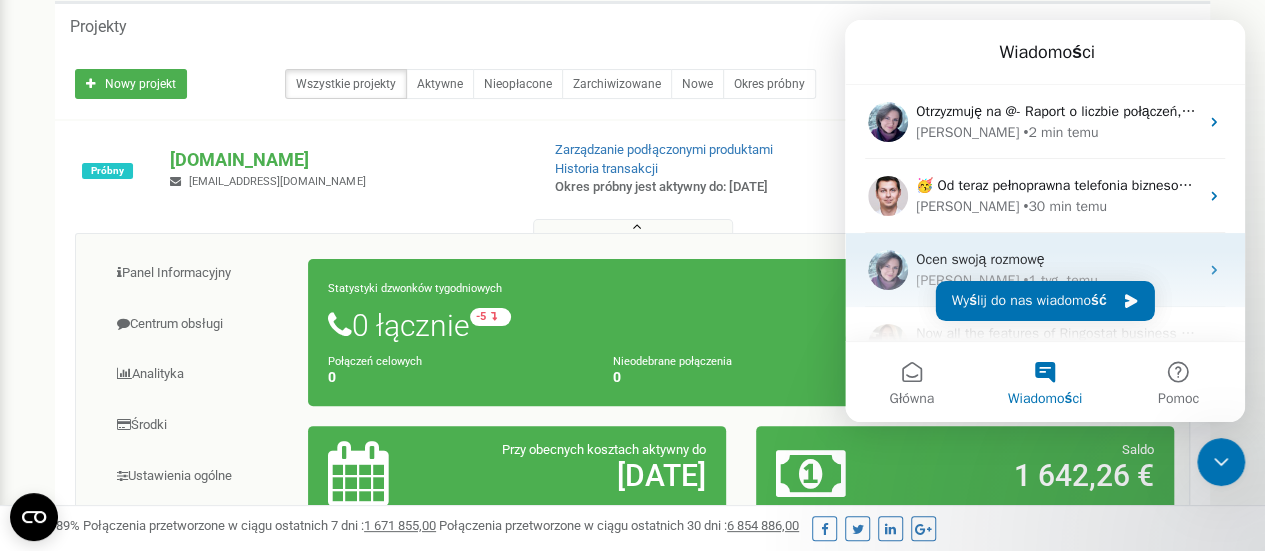 scroll, scrollTop: 100, scrollLeft: 0, axis: vertical 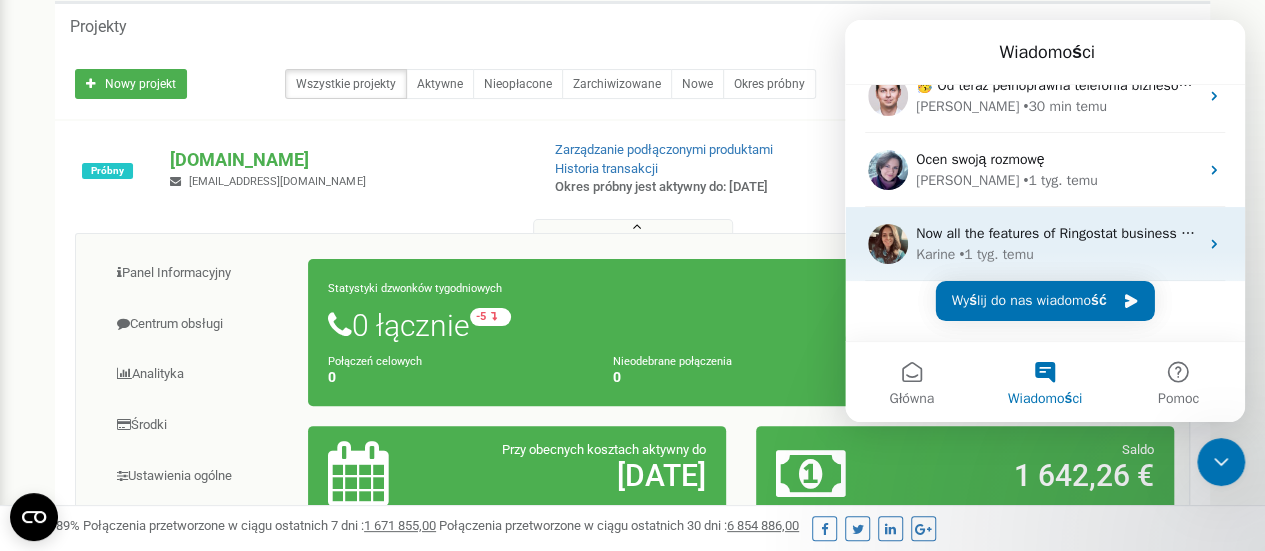click on "[PERSON_NAME] •  1 tyg. temu" at bounding box center (1057, 254) 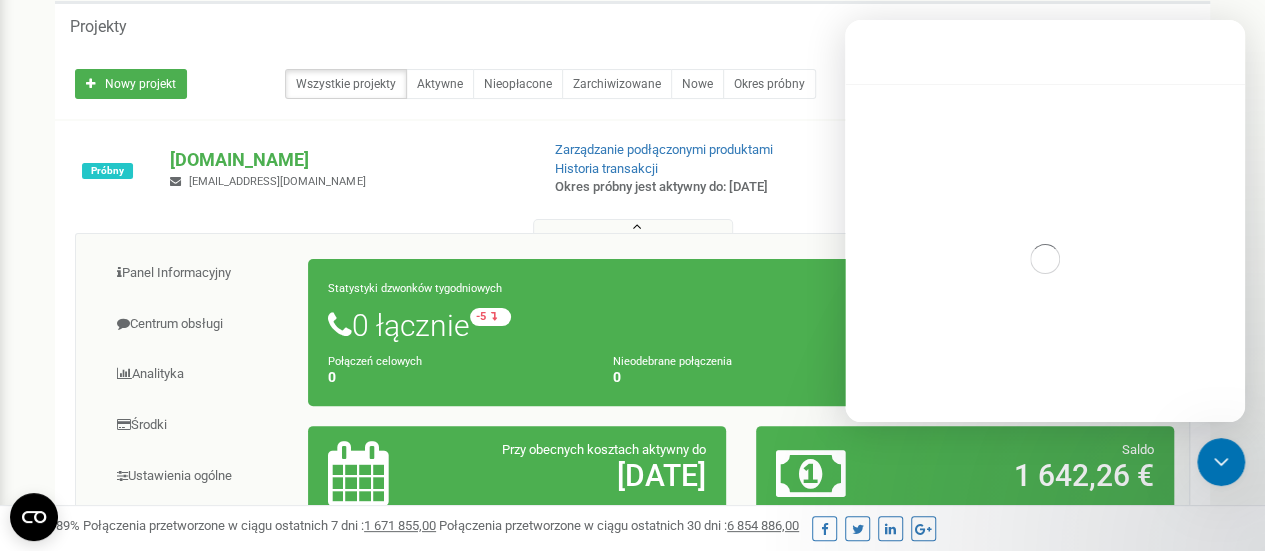 scroll, scrollTop: 38, scrollLeft: 0, axis: vertical 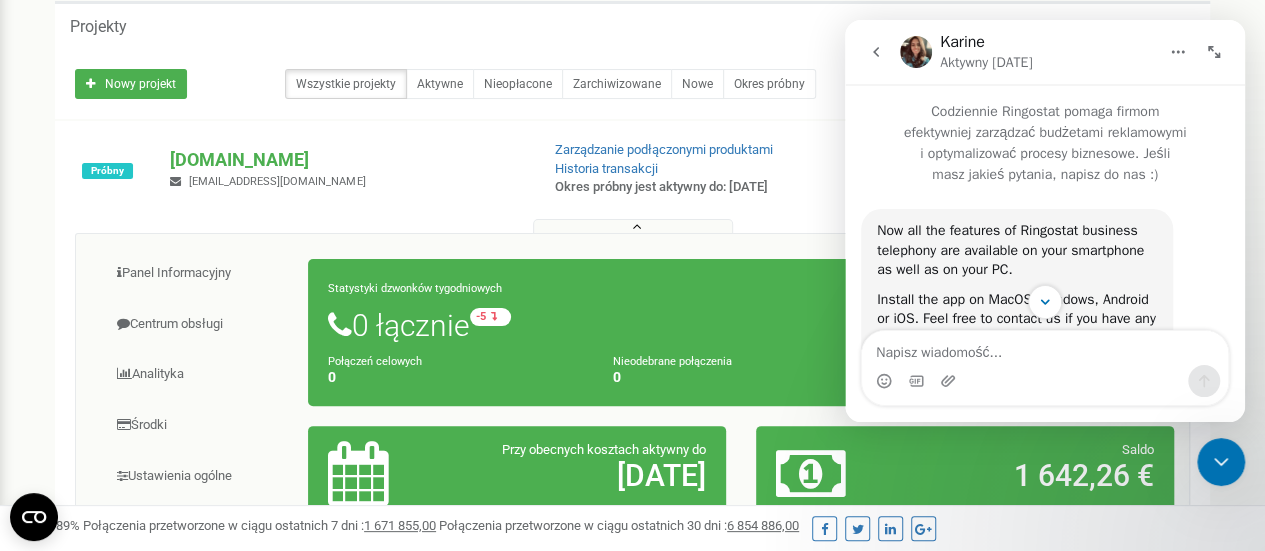 click 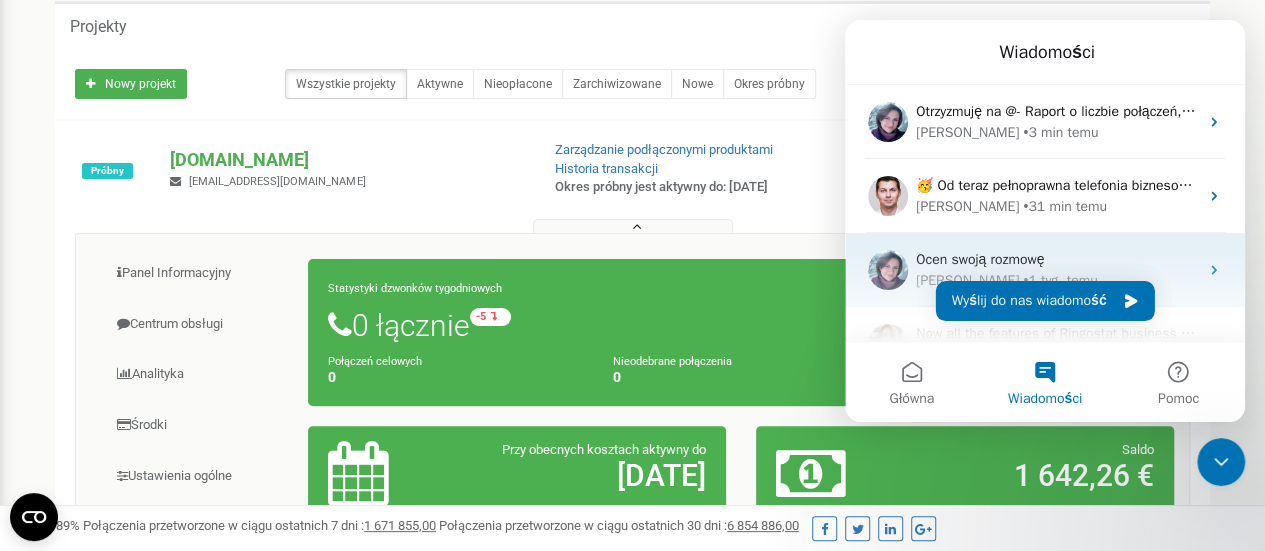 click on "Ocen swoją rozmowę" at bounding box center [980, 259] 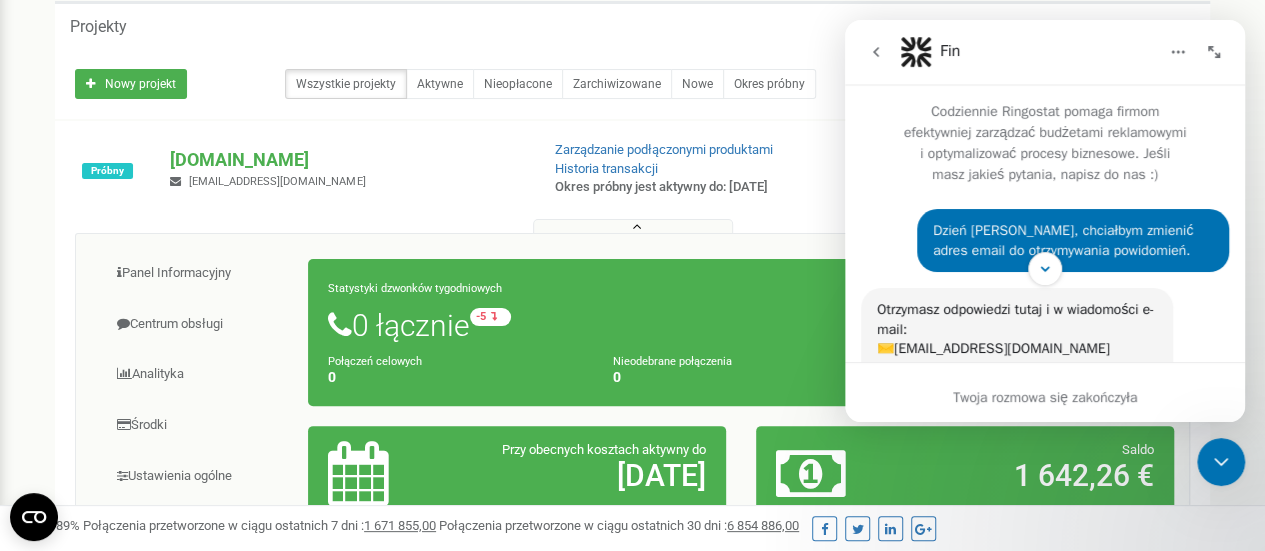 scroll, scrollTop: 200, scrollLeft: 0, axis: vertical 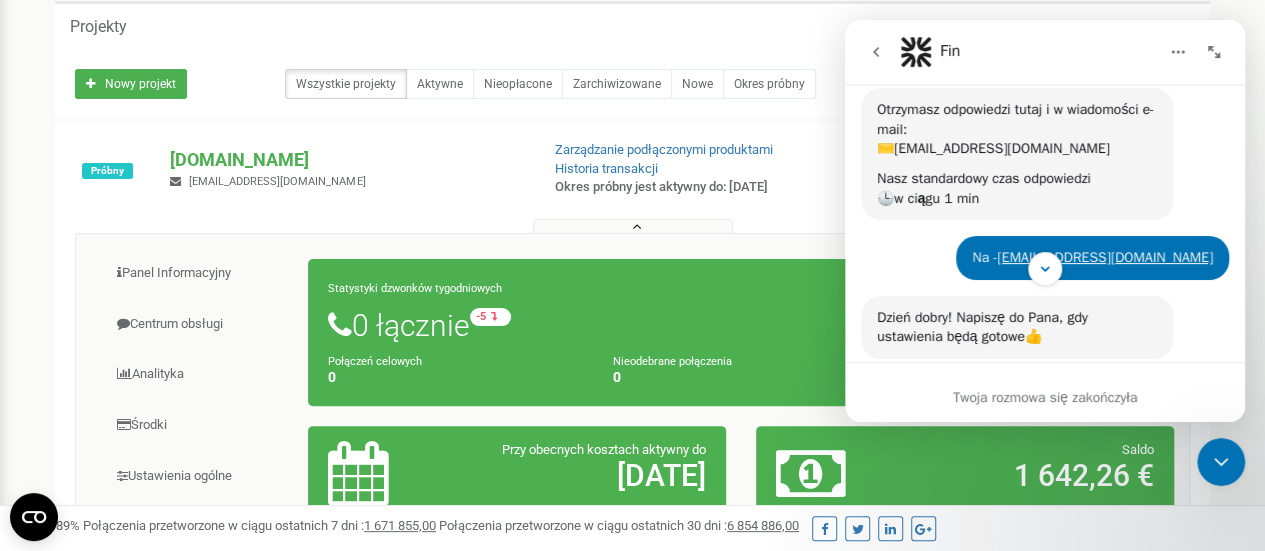 click 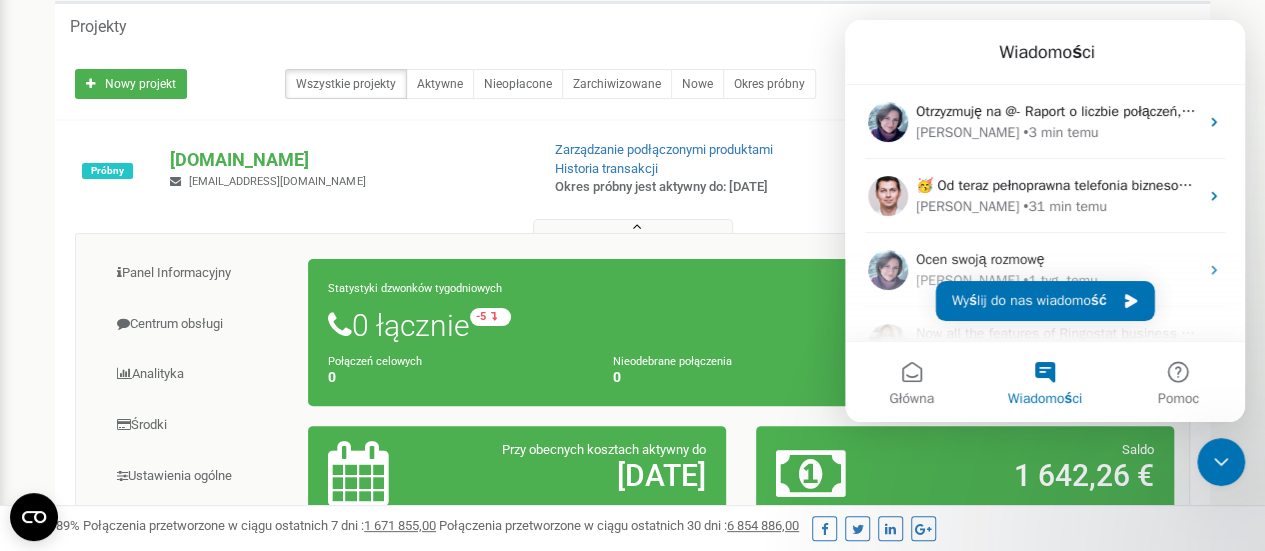 scroll, scrollTop: 0, scrollLeft: 0, axis: both 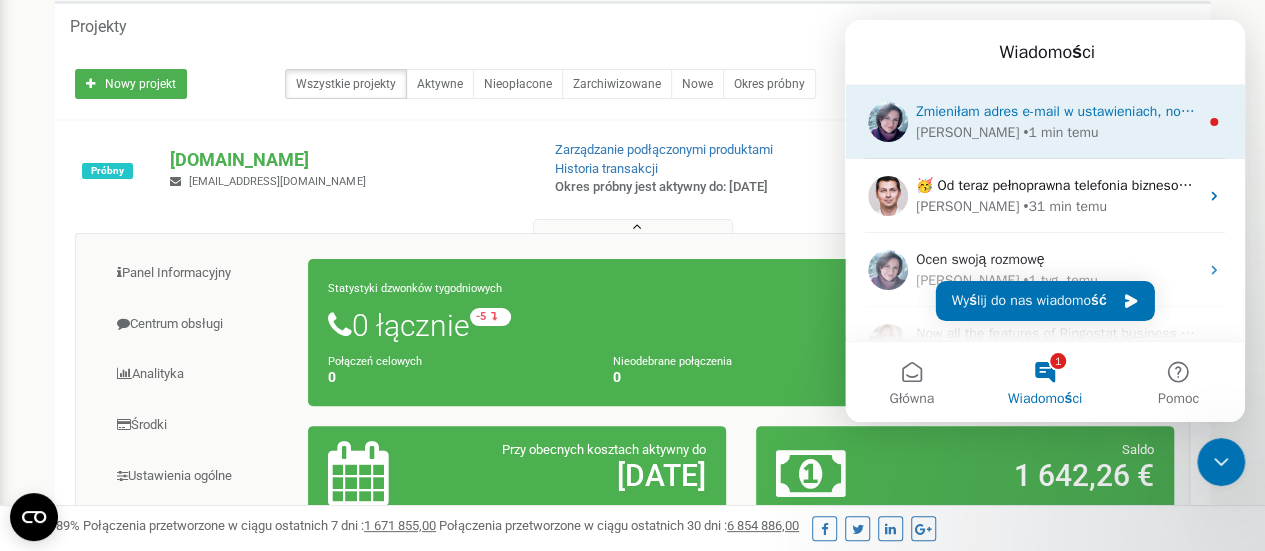 click on "Zmieniłam adres e-mail w ustawieniach, nowe wiadomości będą przychodziły na [EMAIL_ADDRESS][DOMAIN_NAME]" at bounding box center (1057, 111) 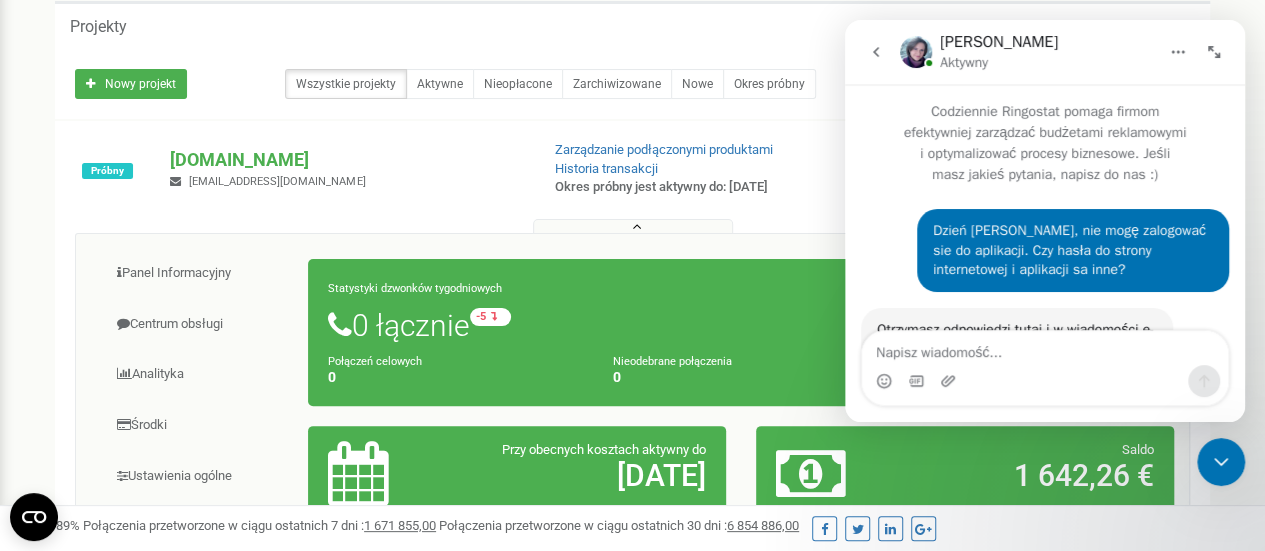 scroll, scrollTop: 3, scrollLeft: 0, axis: vertical 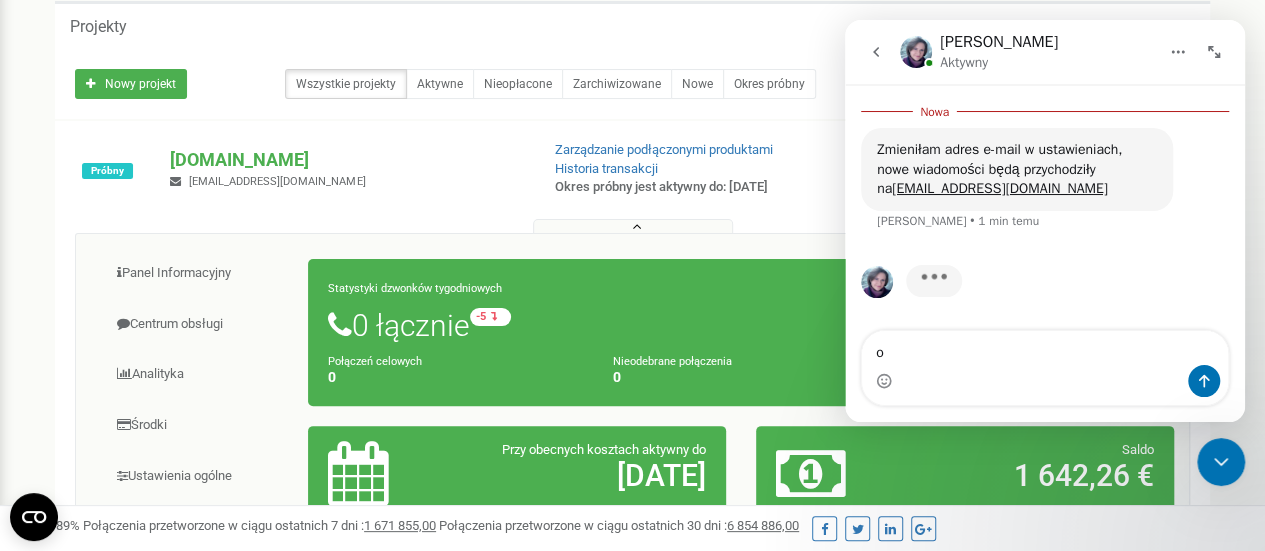 type on "ok" 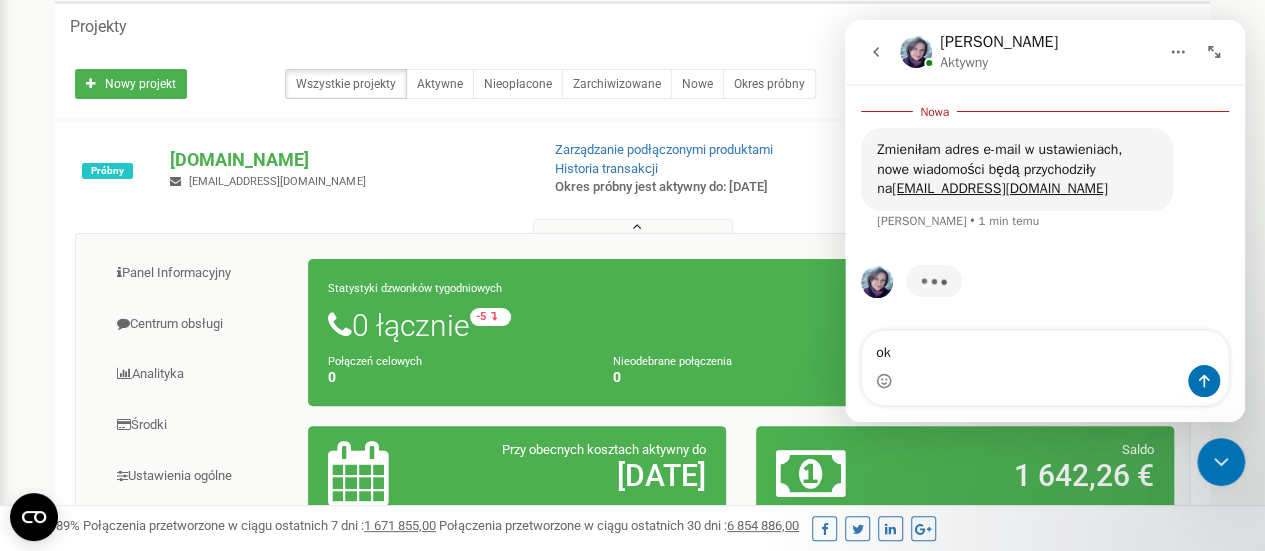 type 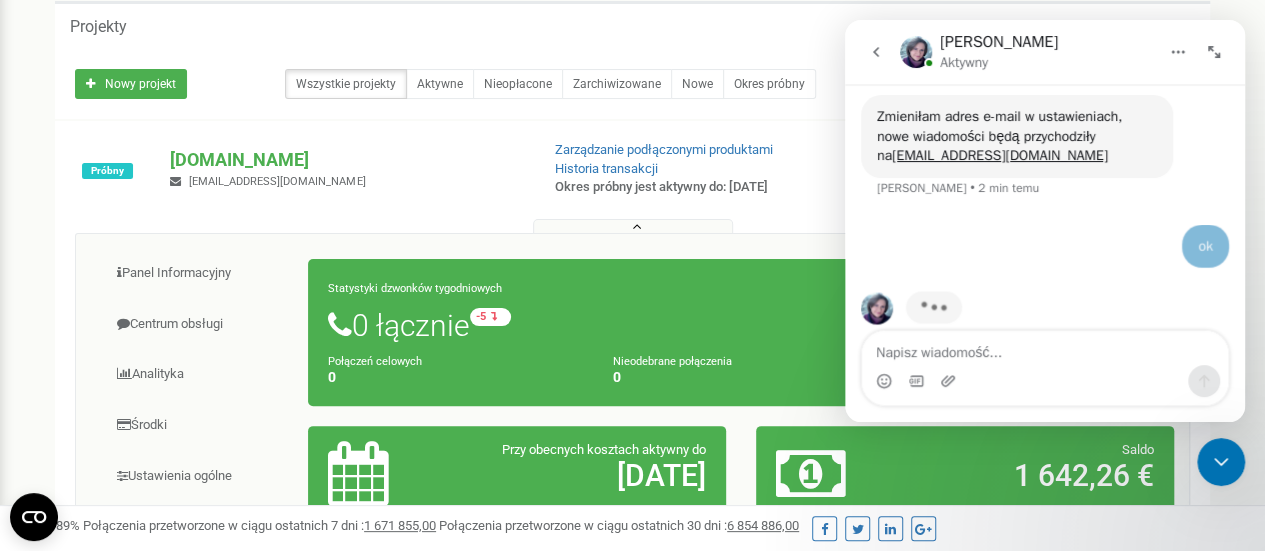 scroll, scrollTop: 2, scrollLeft: 0, axis: vertical 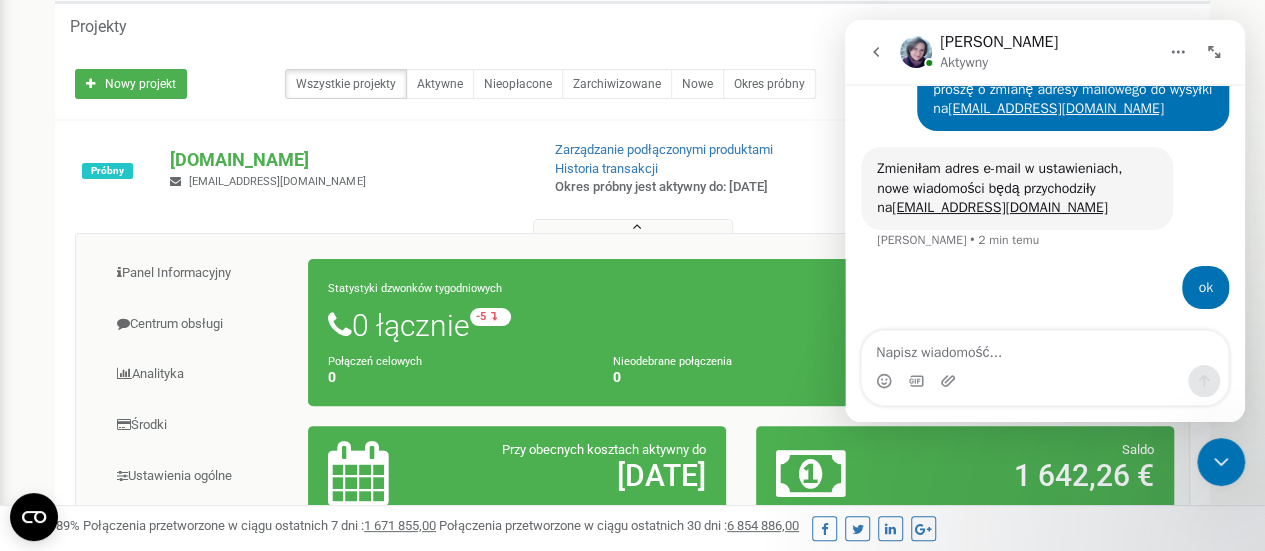 click at bounding box center [876, 52] 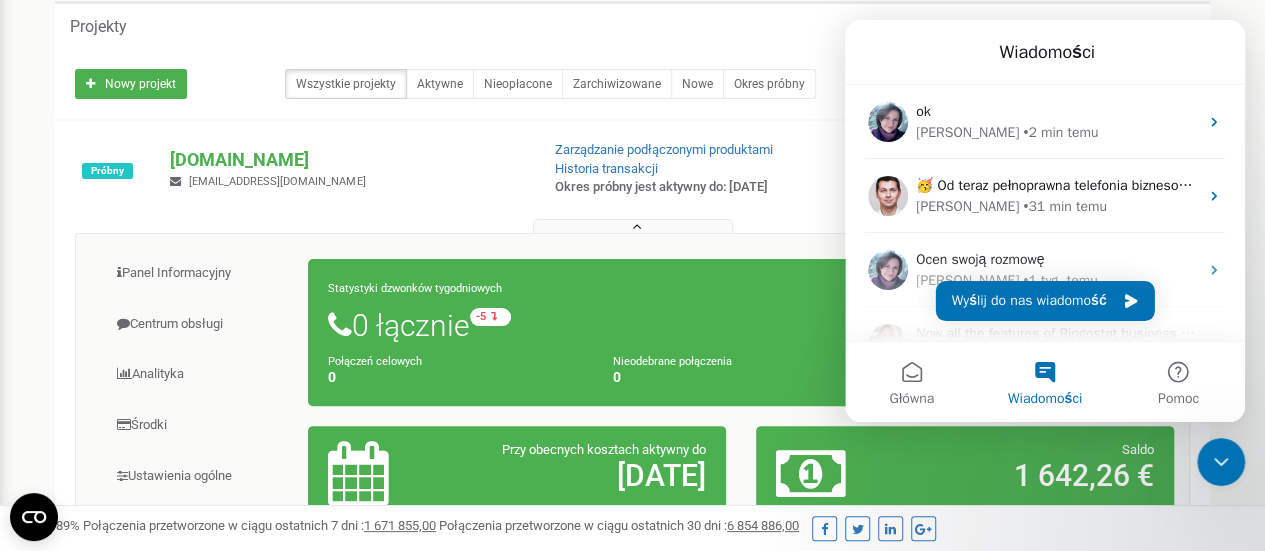 click 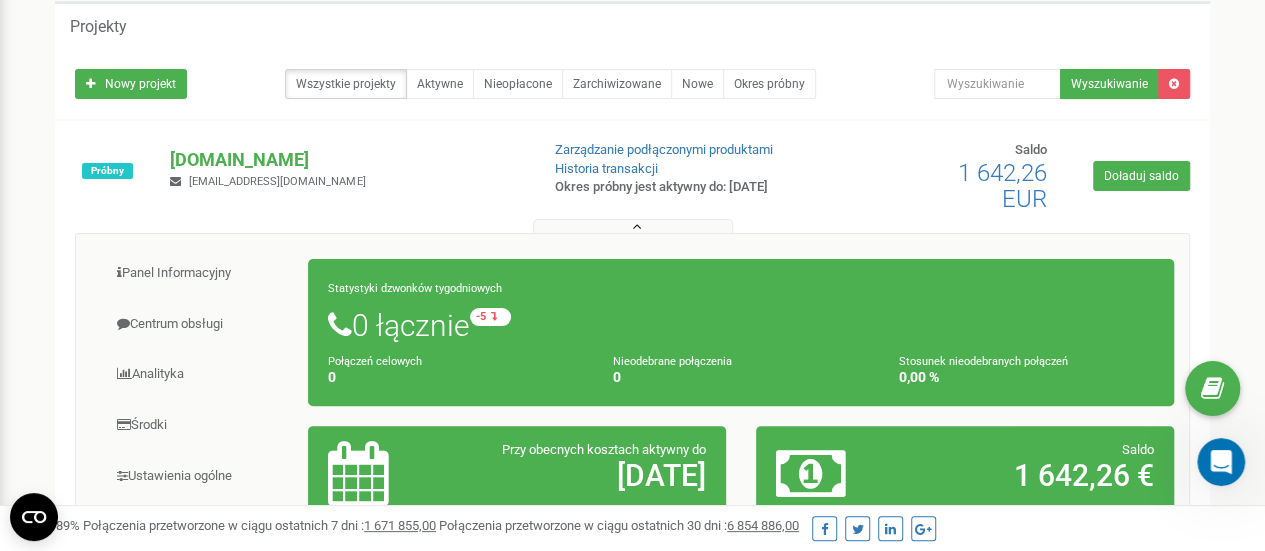 scroll, scrollTop: 0, scrollLeft: 0, axis: both 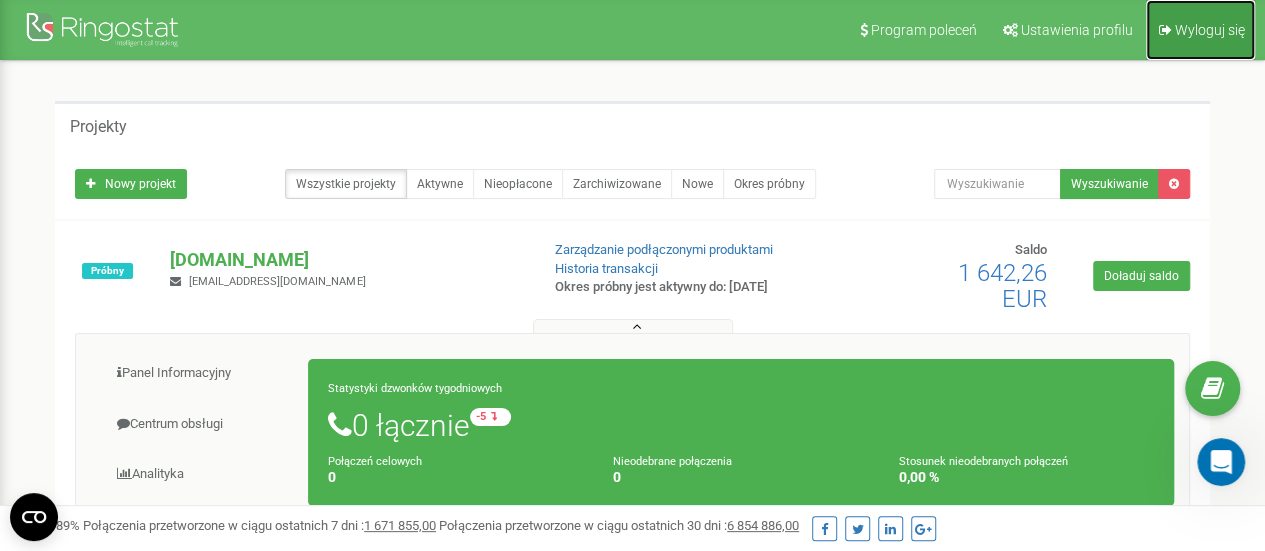 click on "Wyloguj się" at bounding box center [1210, 30] 